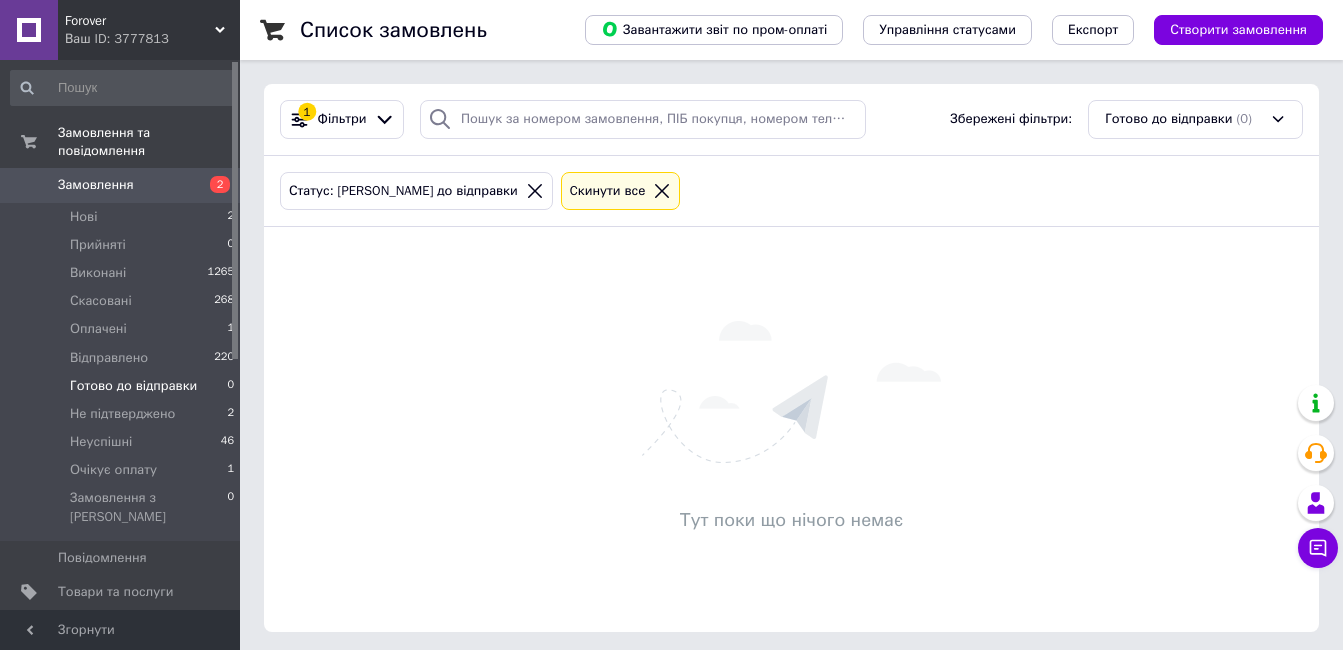 scroll, scrollTop: 0, scrollLeft: 0, axis: both 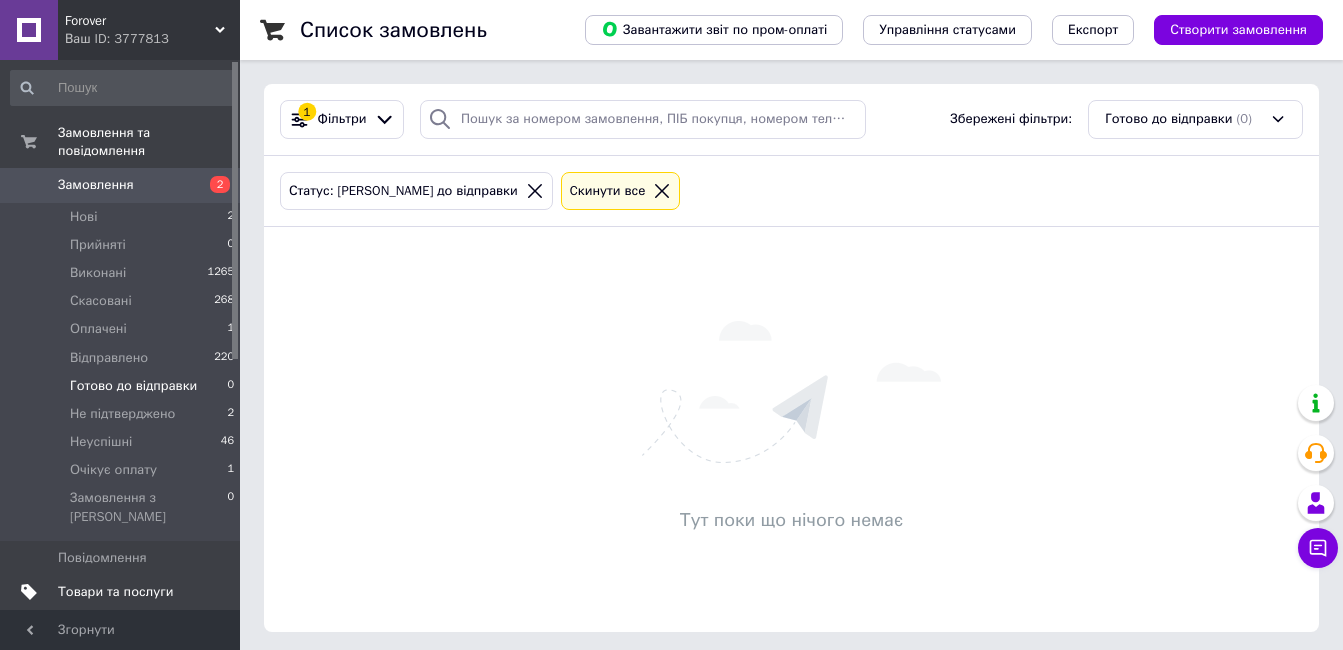 click on "Товари та послуги" at bounding box center [115, 592] 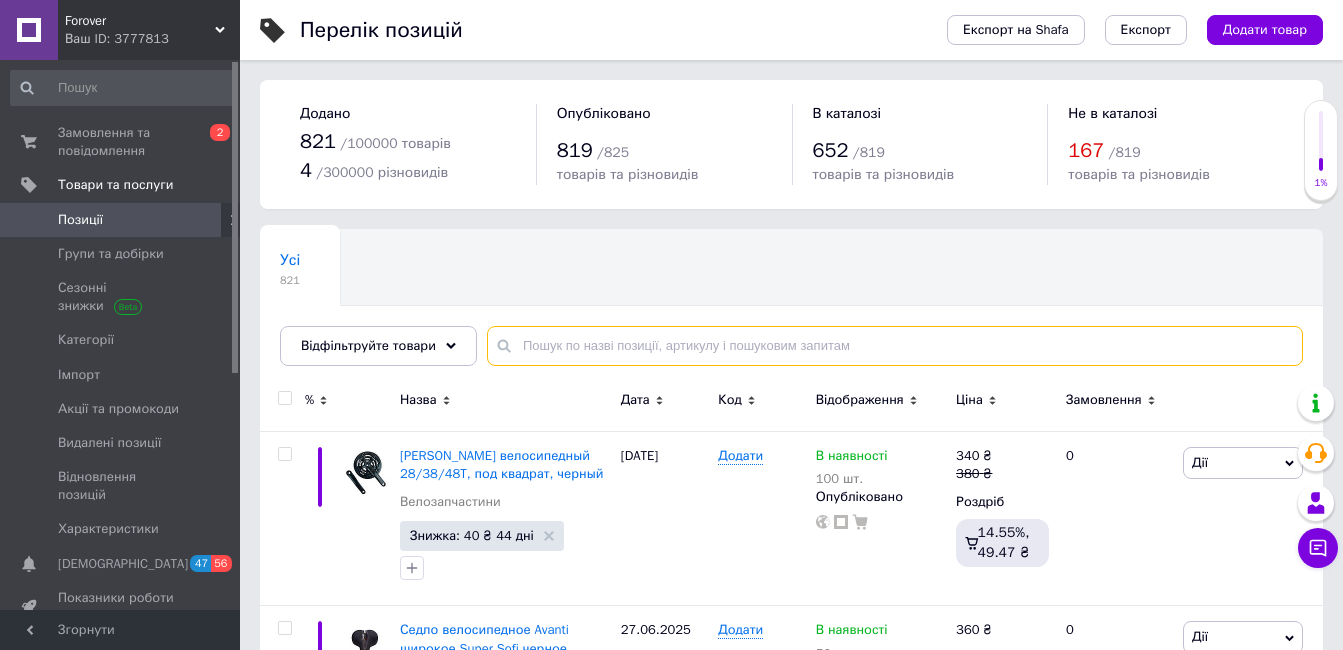 click at bounding box center [895, 346] 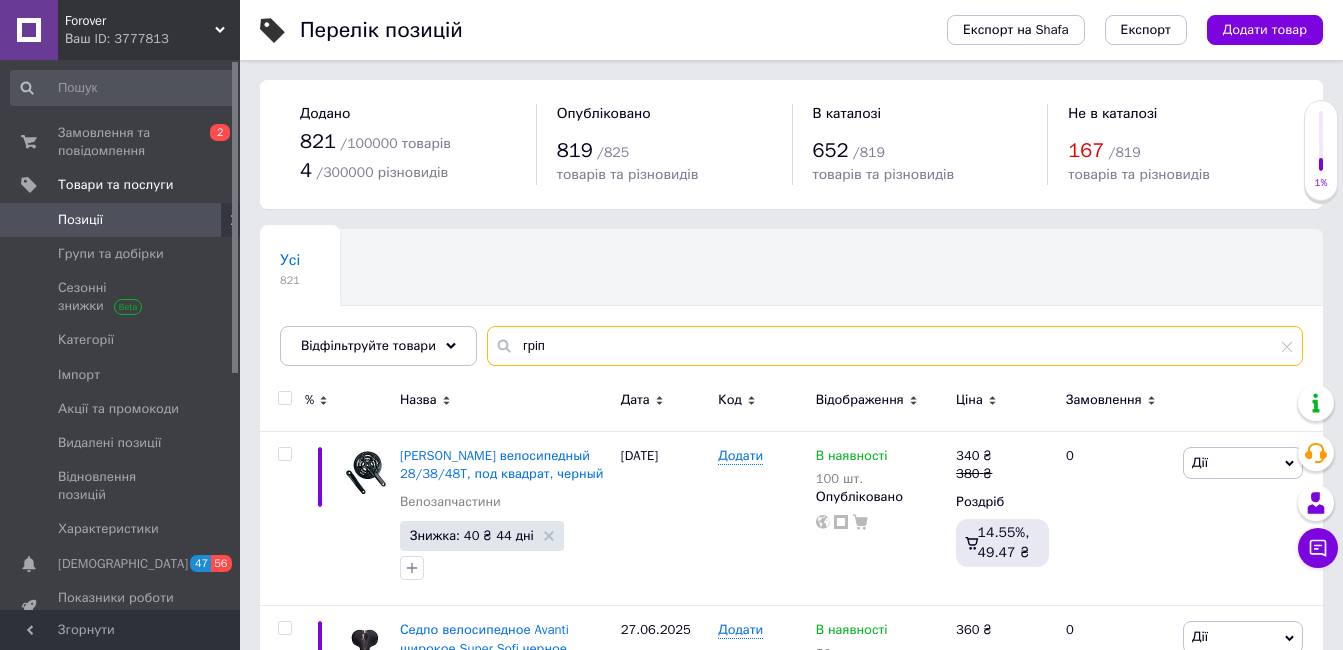 type on "гріпс" 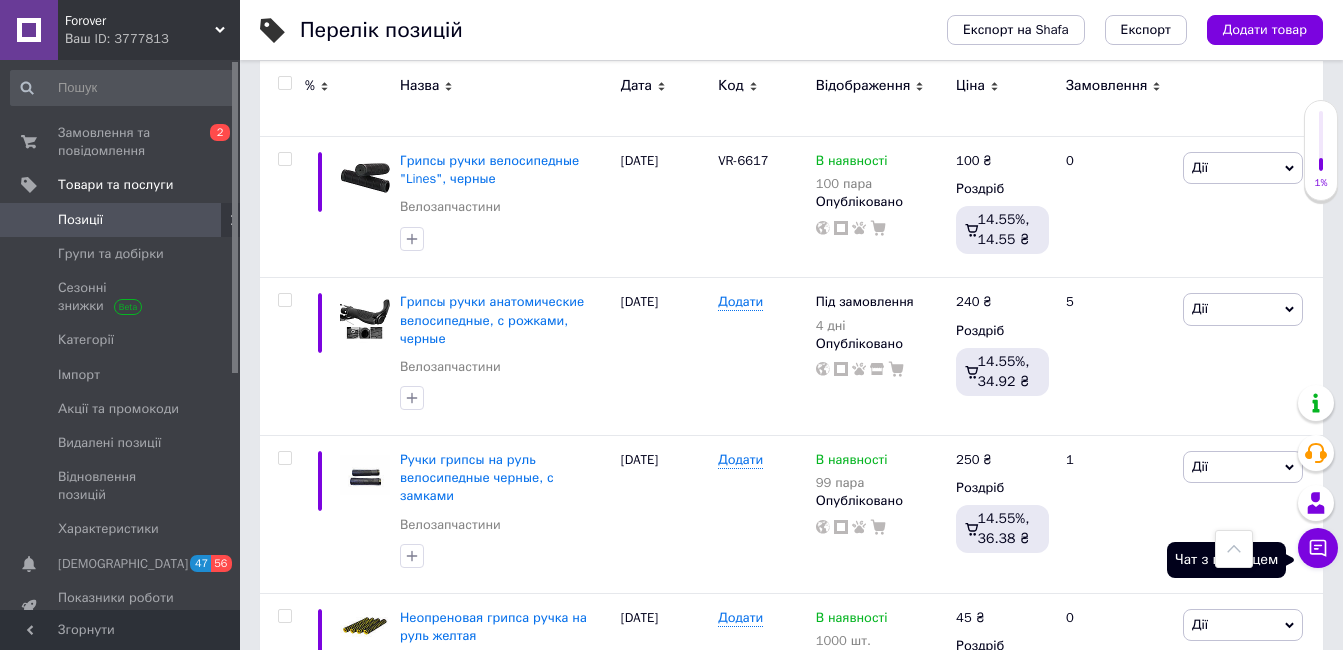 scroll, scrollTop: 2847, scrollLeft: 0, axis: vertical 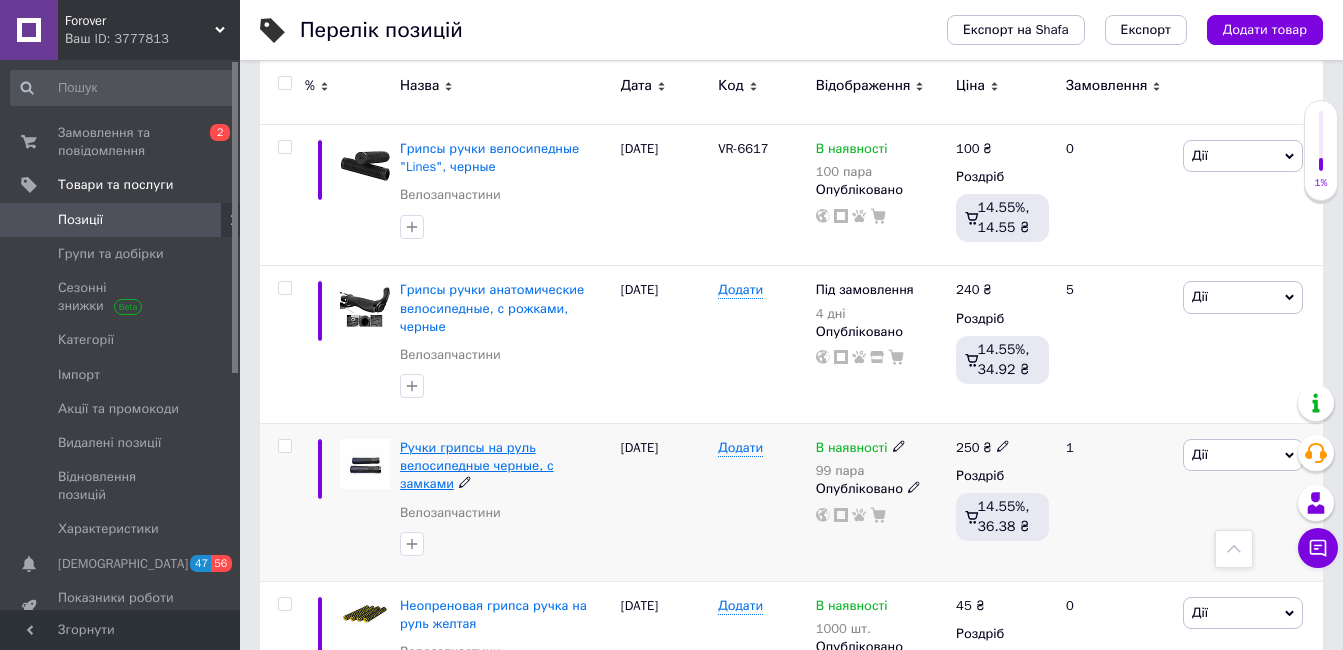 click on "Ручки грипсы на руль велосипедные черные, с замками" at bounding box center (477, 465) 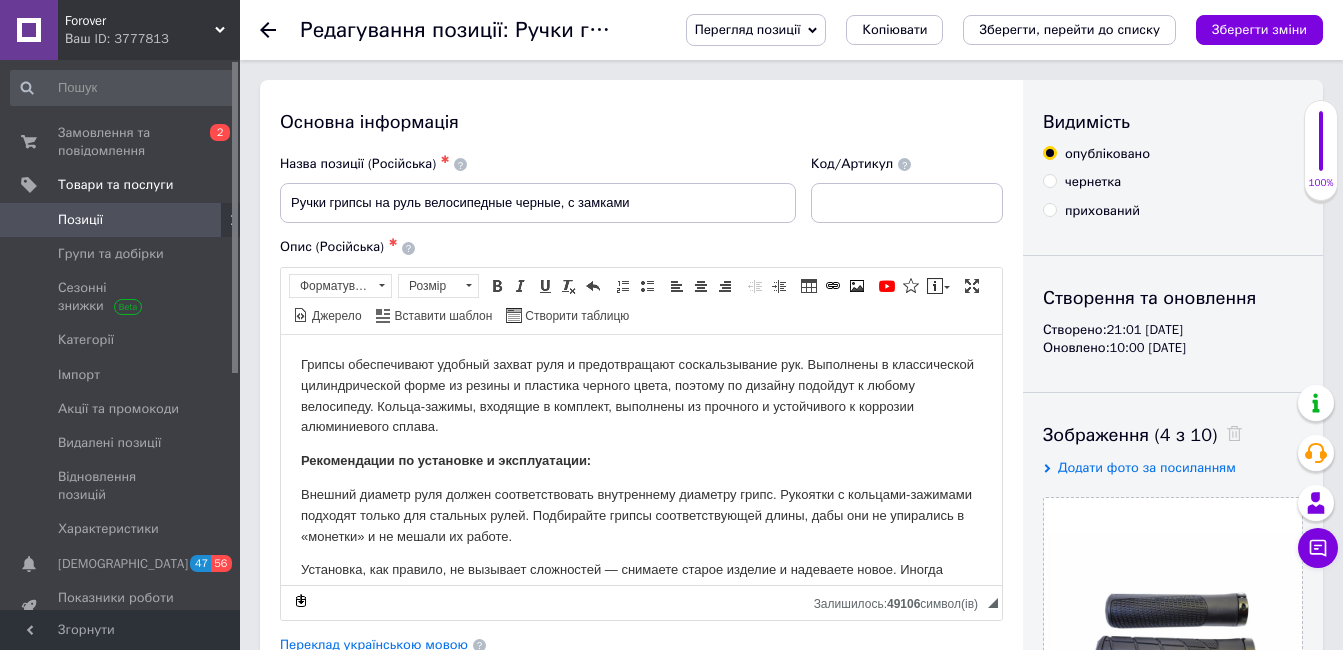 scroll, scrollTop: 526, scrollLeft: 0, axis: vertical 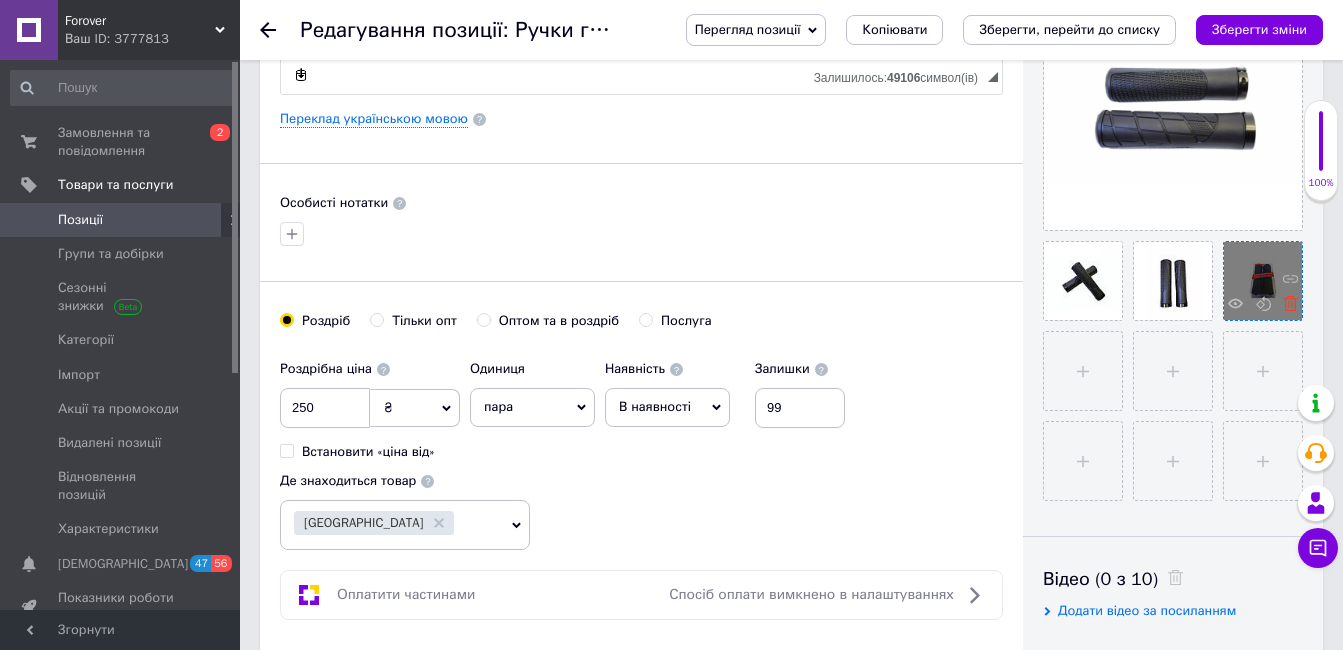 click 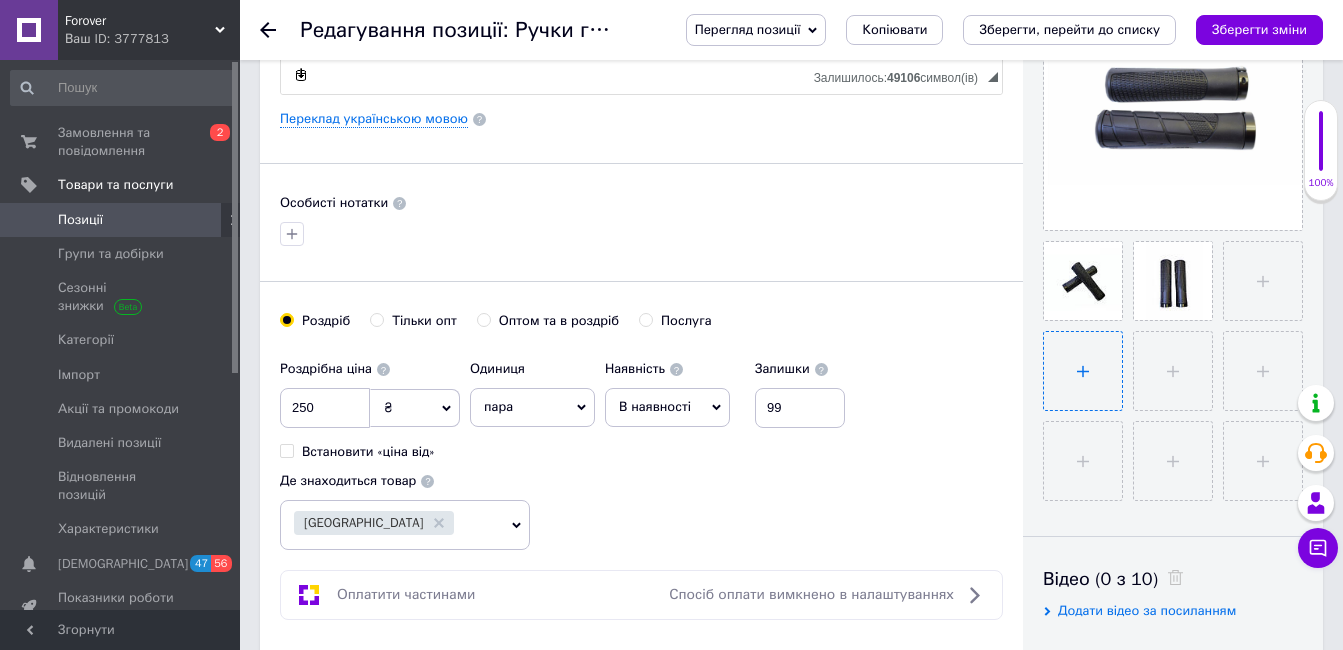 click at bounding box center [1083, 371] 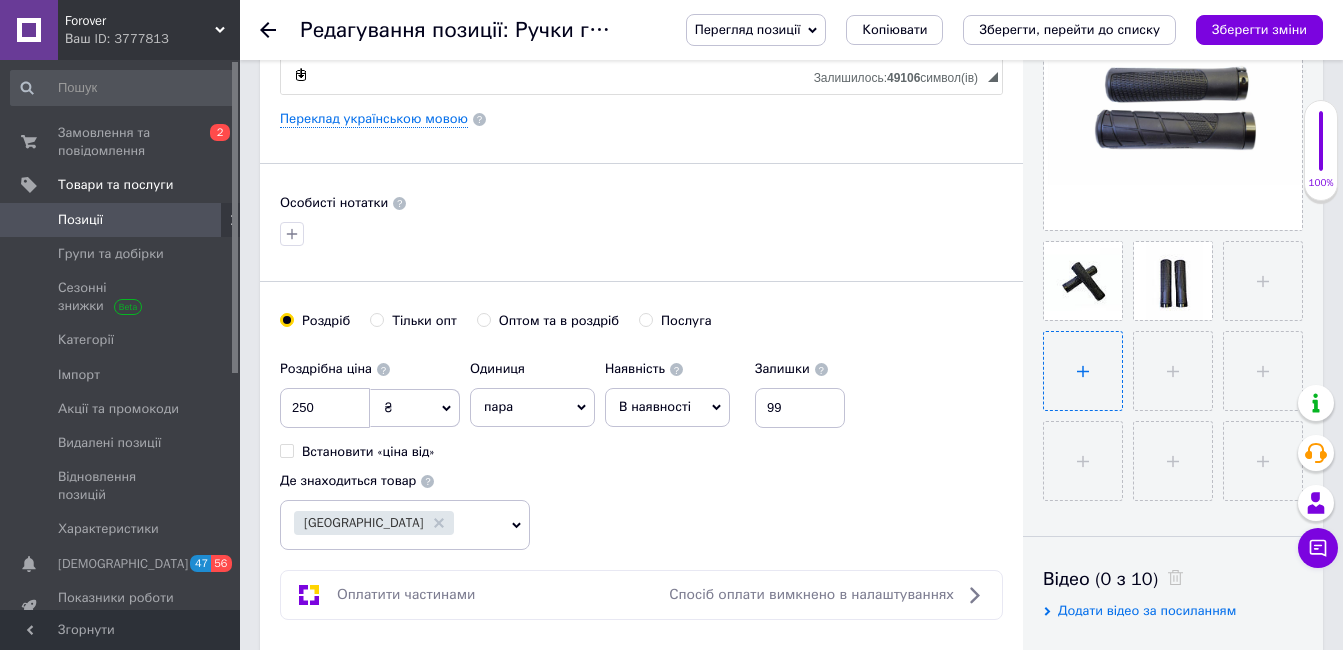type on "C:\fakepath\59dc431e7278830d156d60009e9a73dff03086fd_original.jpeg" 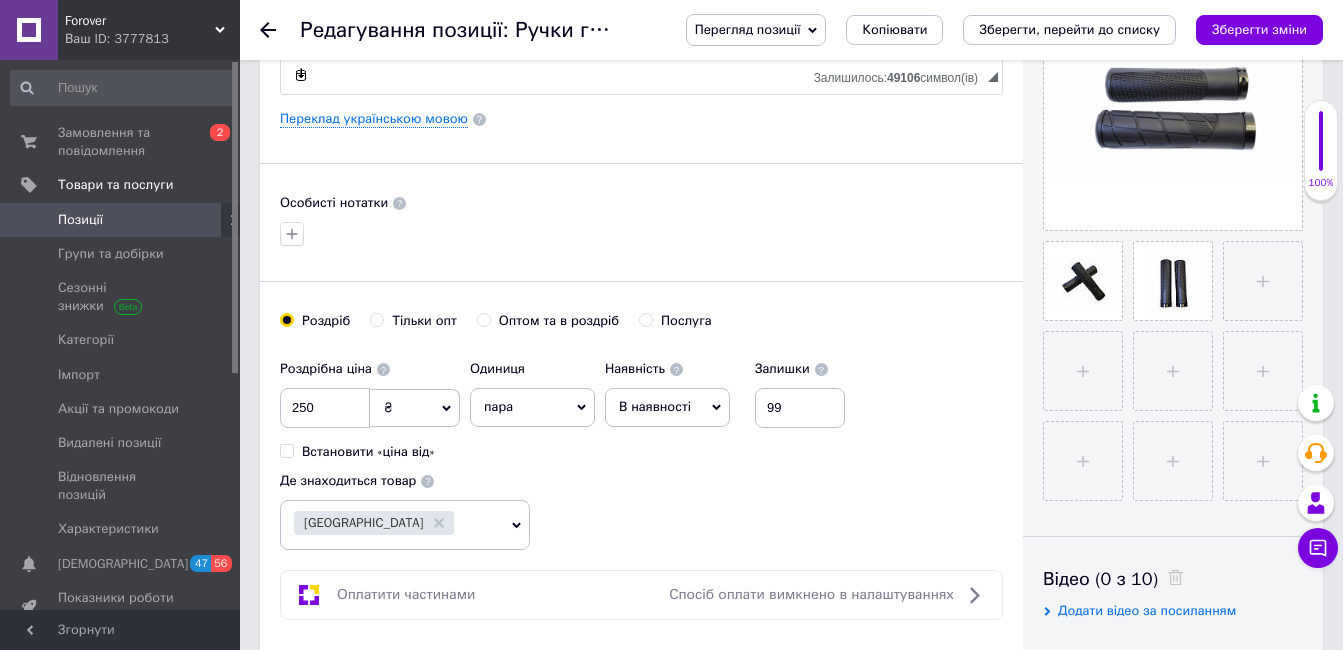 type 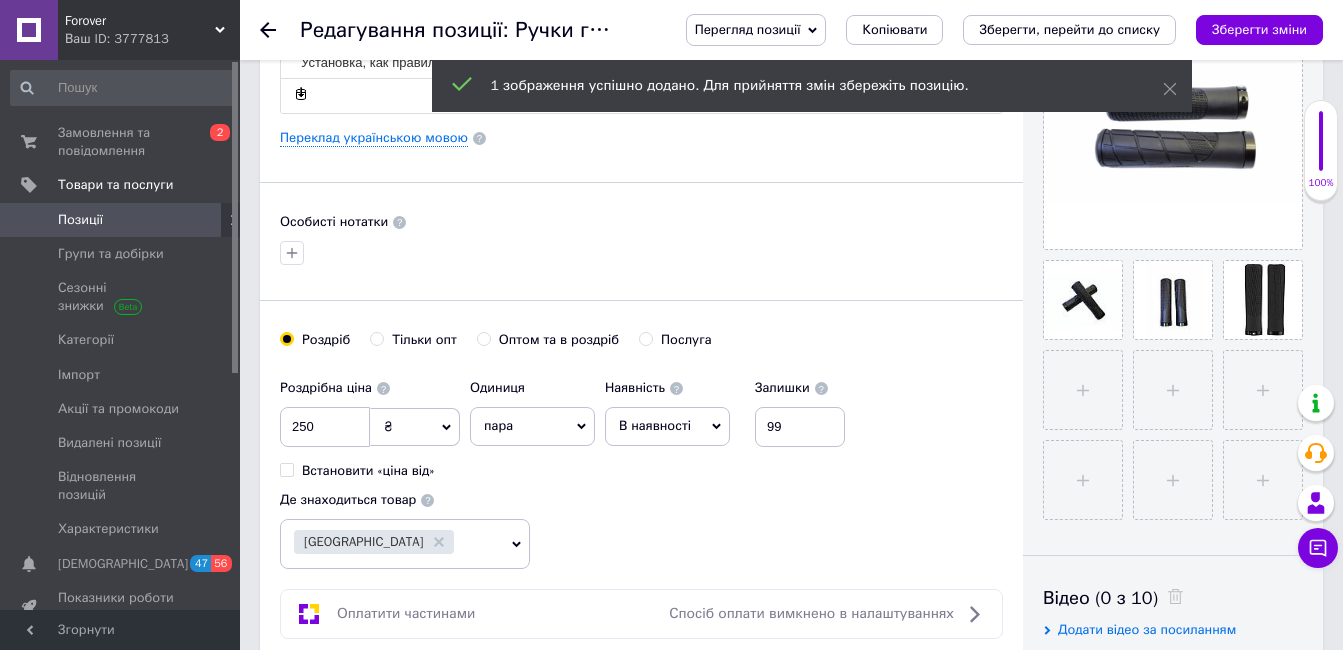 scroll, scrollTop: 481, scrollLeft: 0, axis: vertical 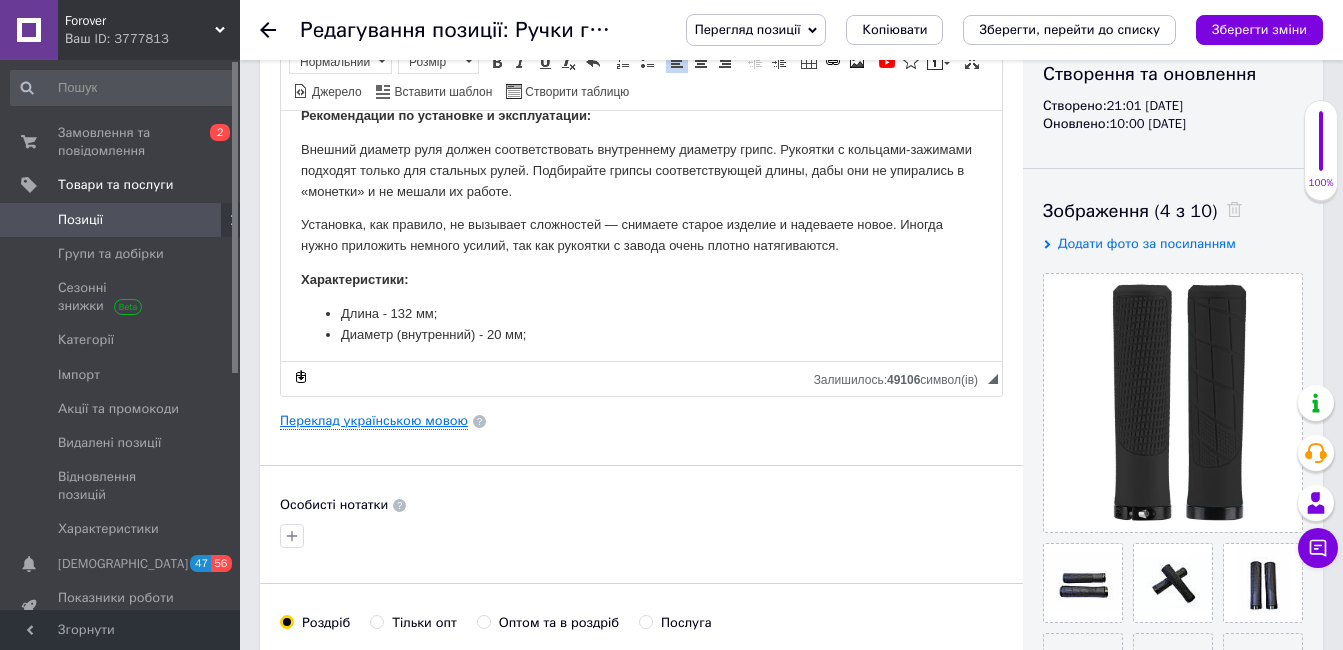 click on "Переклад українською мовою" at bounding box center [374, 421] 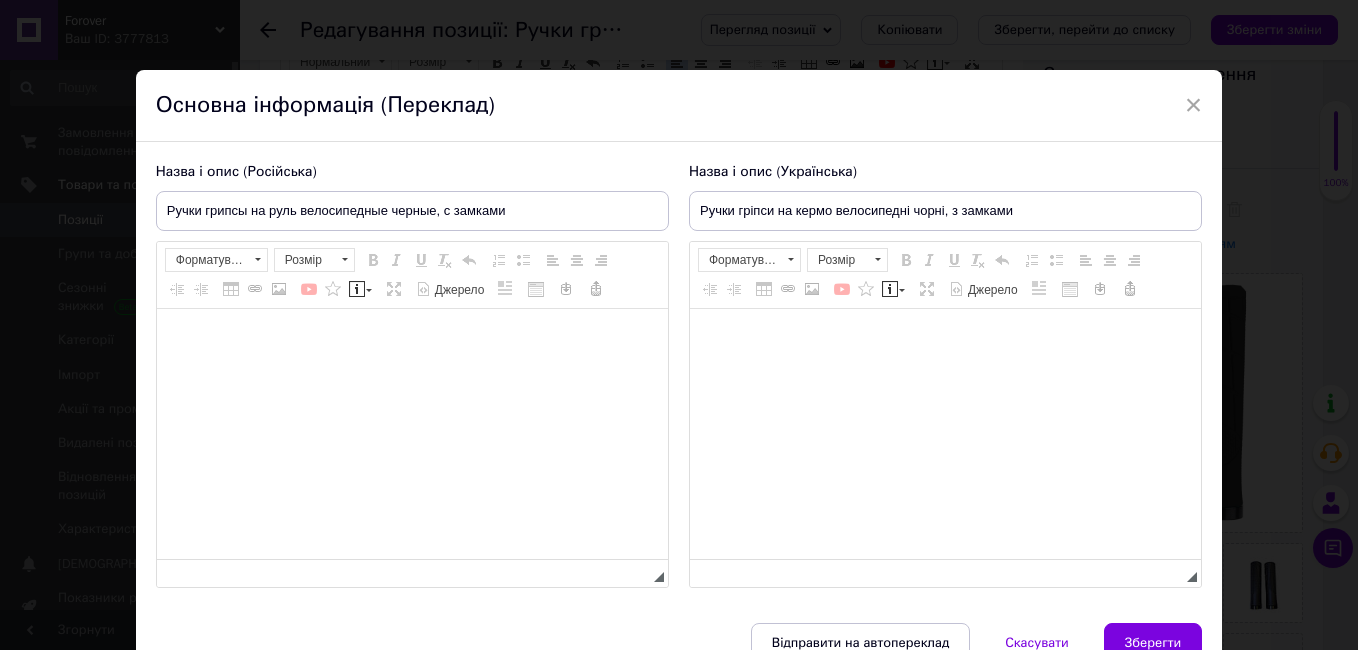type on "Ручки гріпси на кермо велосипедні чорні, з замками" 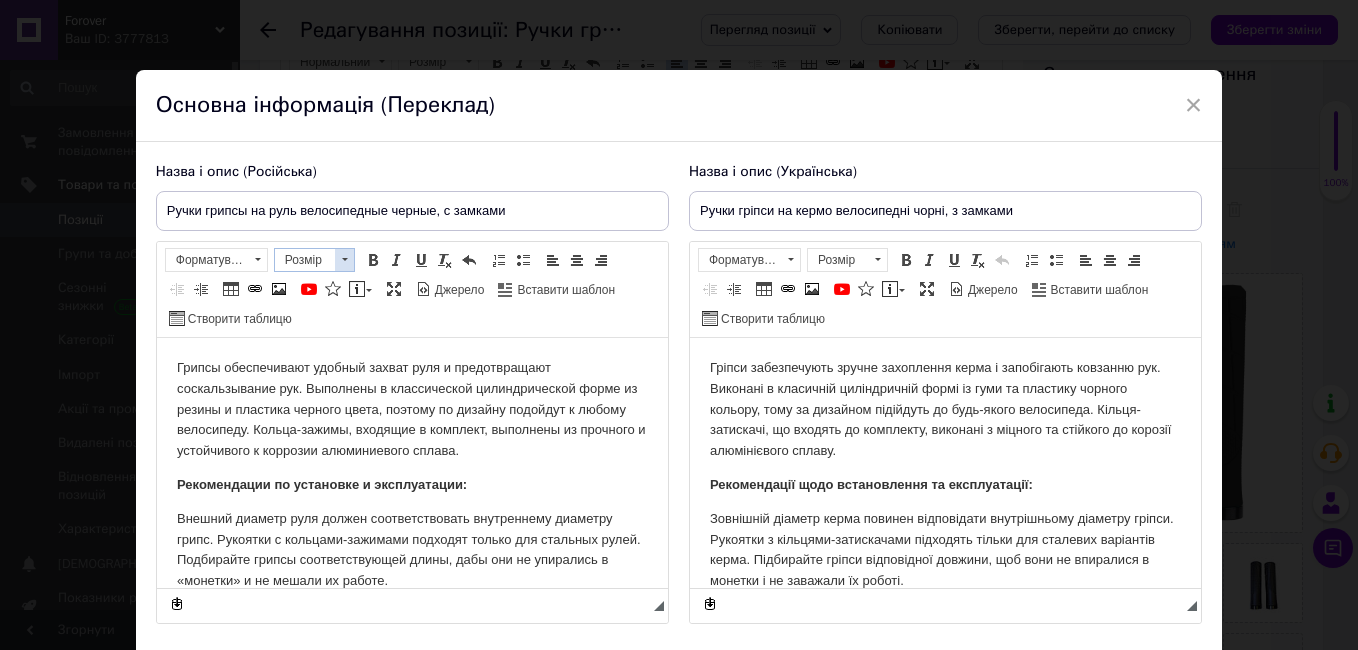 scroll, scrollTop: 0, scrollLeft: 0, axis: both 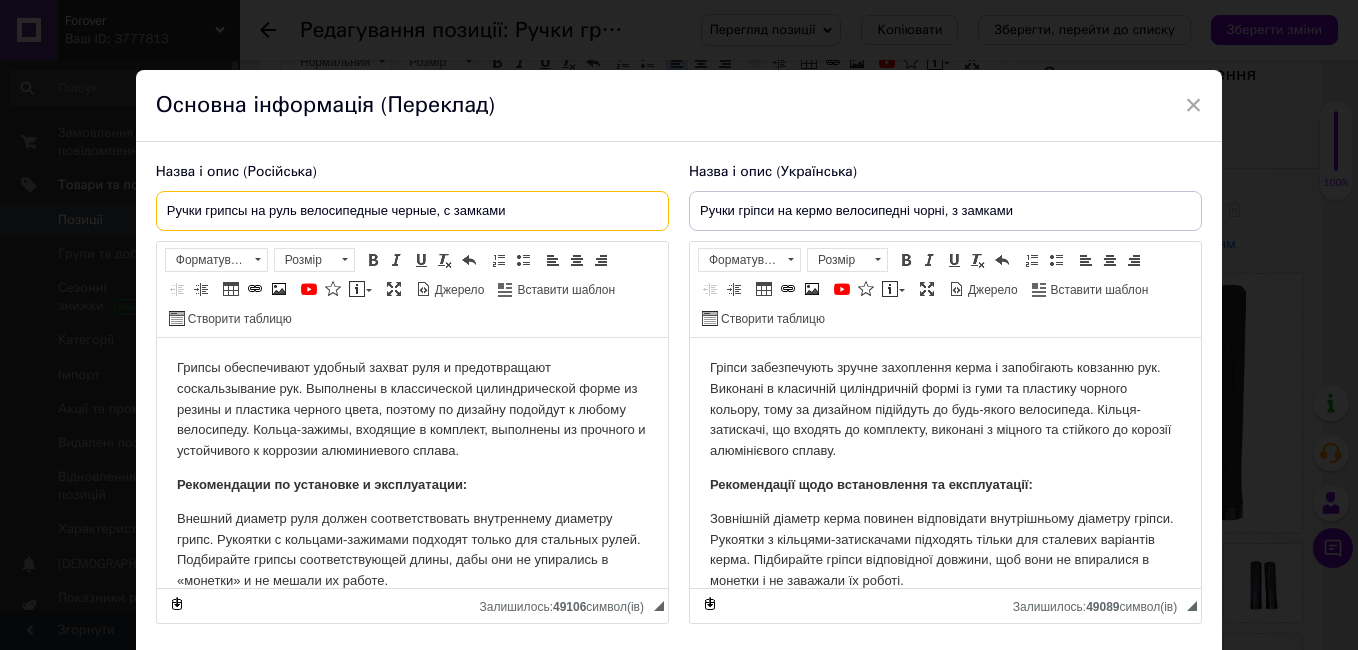 click on "Ручки грипсы на руль велосипедные черные, с замками" at bounding box center (412, 211) 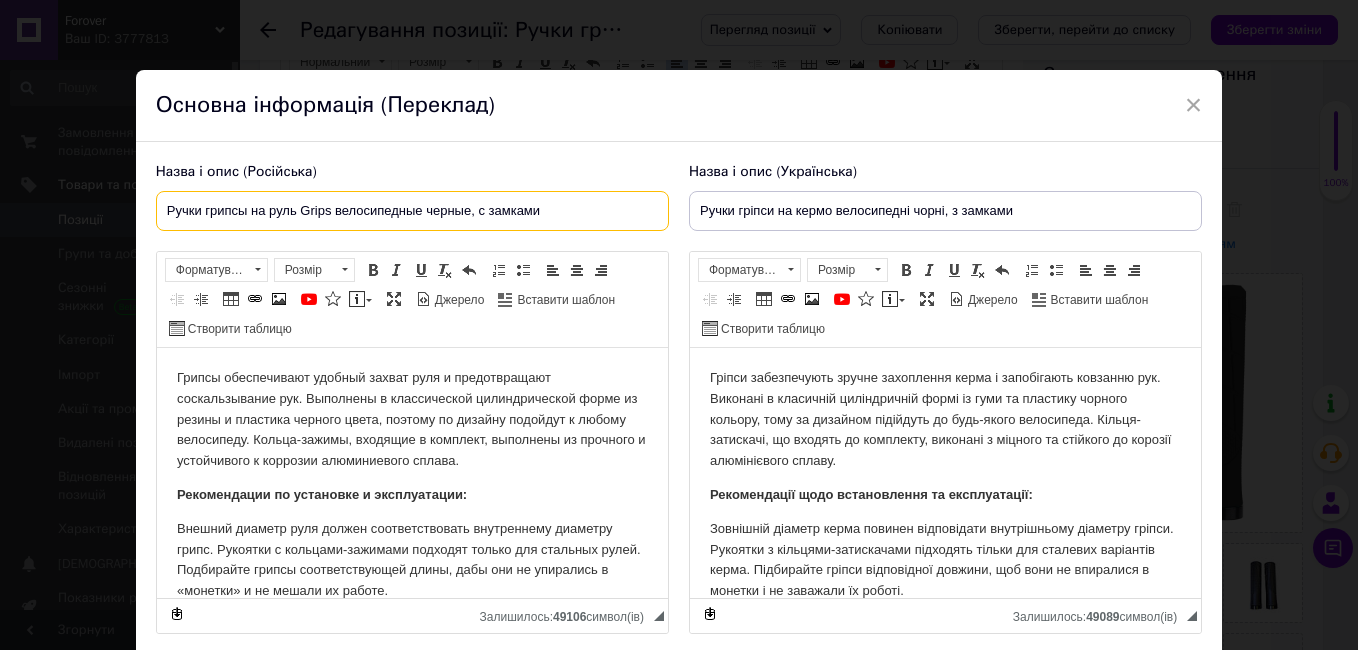 type on "Ручки грипсы на руль Grips велосипедные черные, с замками" 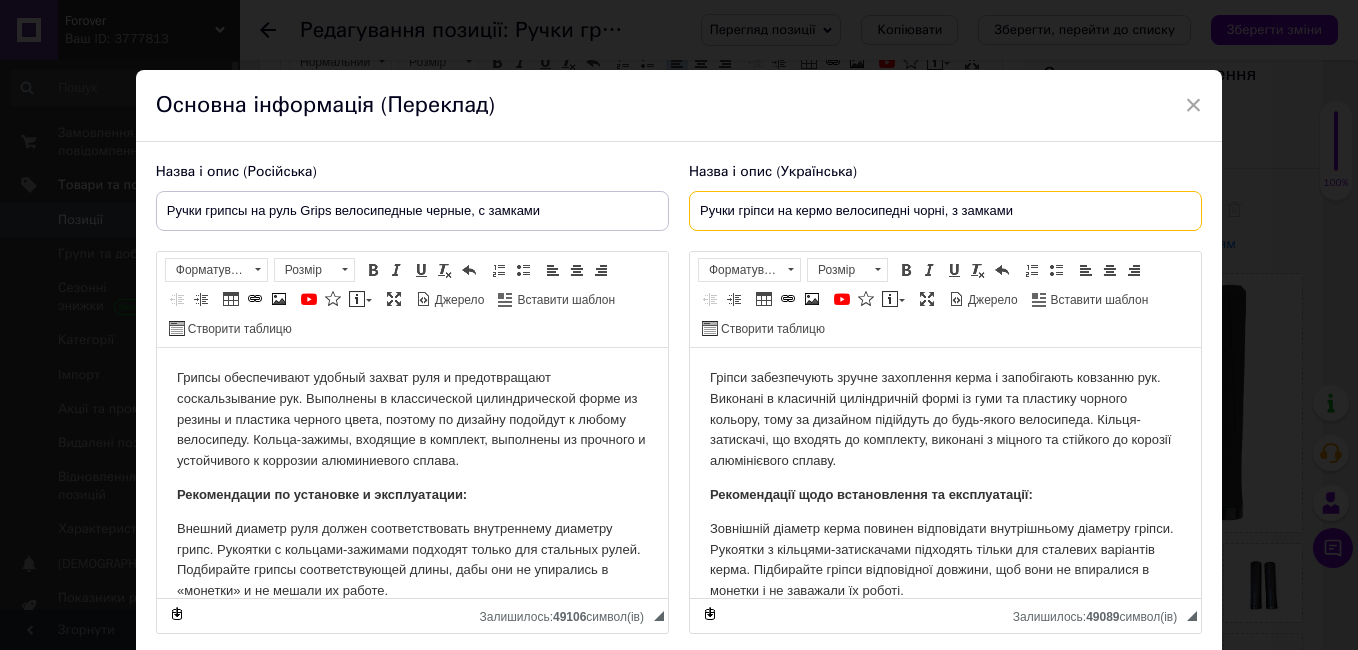 click on "Ручки гріпси на кермо велосипедні чорні, з замками" at bounding box center (945, 211) 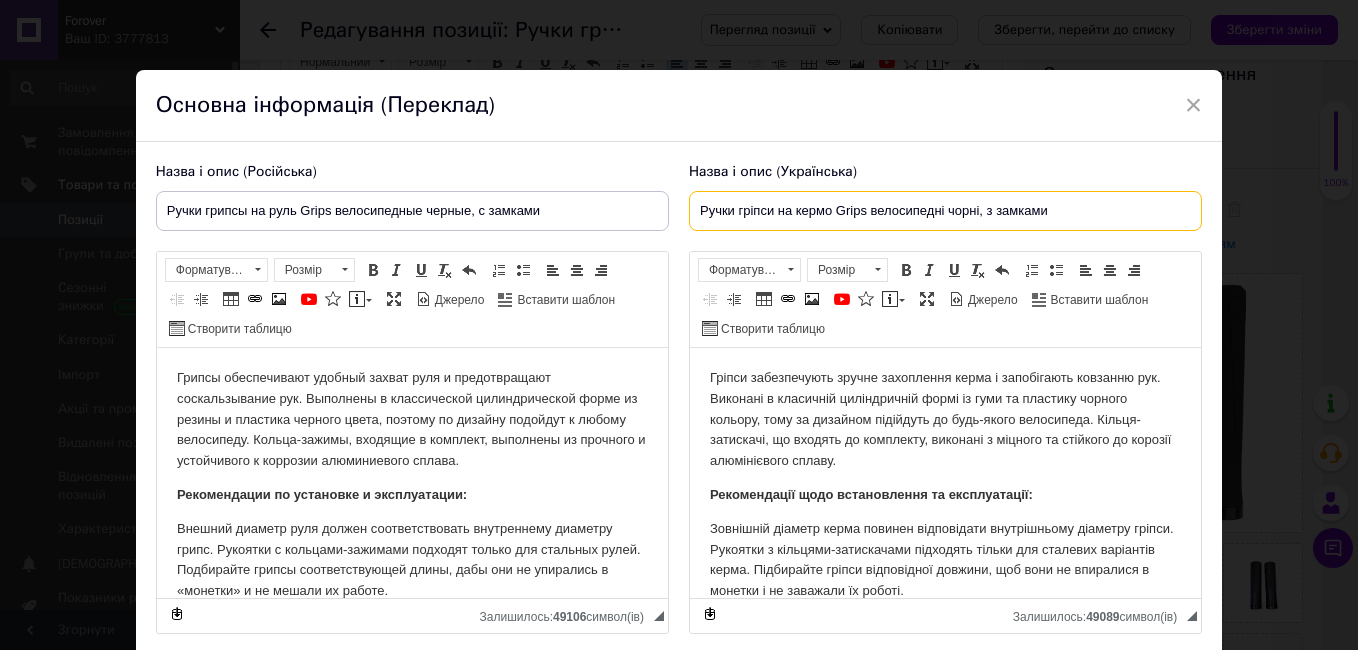 type on "Ручки гріпси на кермо Grips велосипедні чорні, з замками" 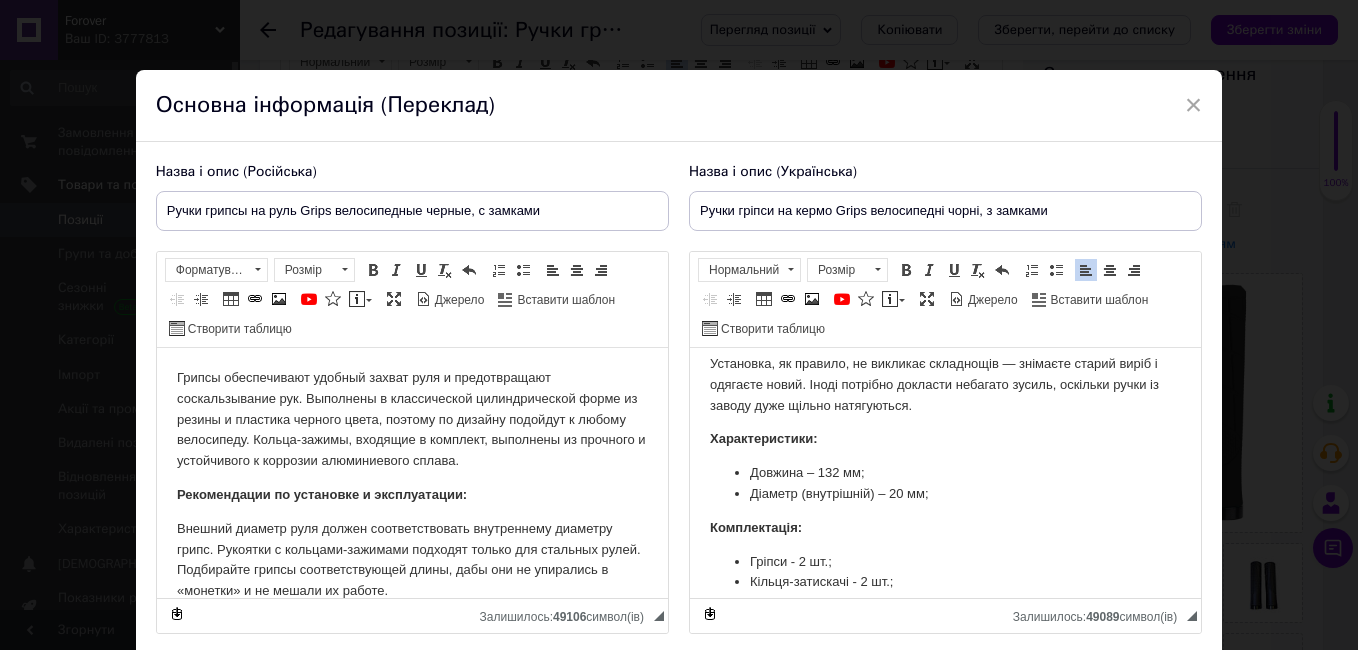 scroll, scrollTop: 276, scrollLeft: 0, axis: vertical 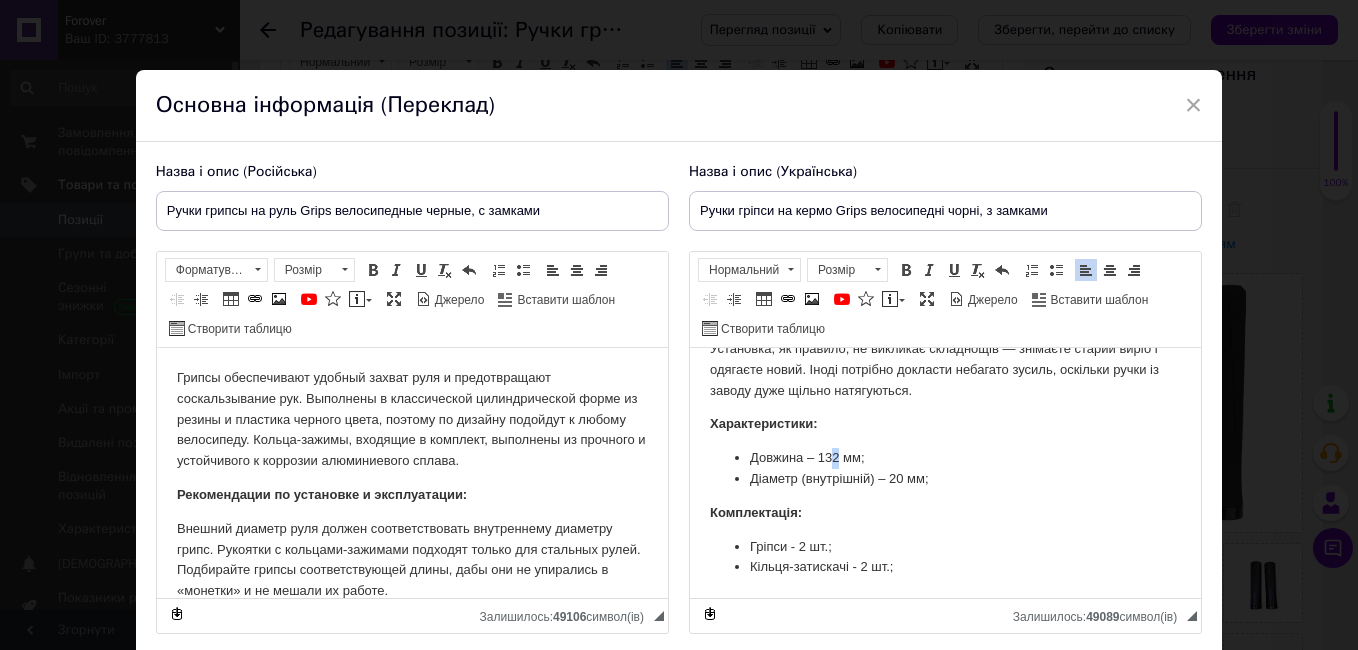 click on "Довжина – 132 мм;" at bounding box center [944, 458] 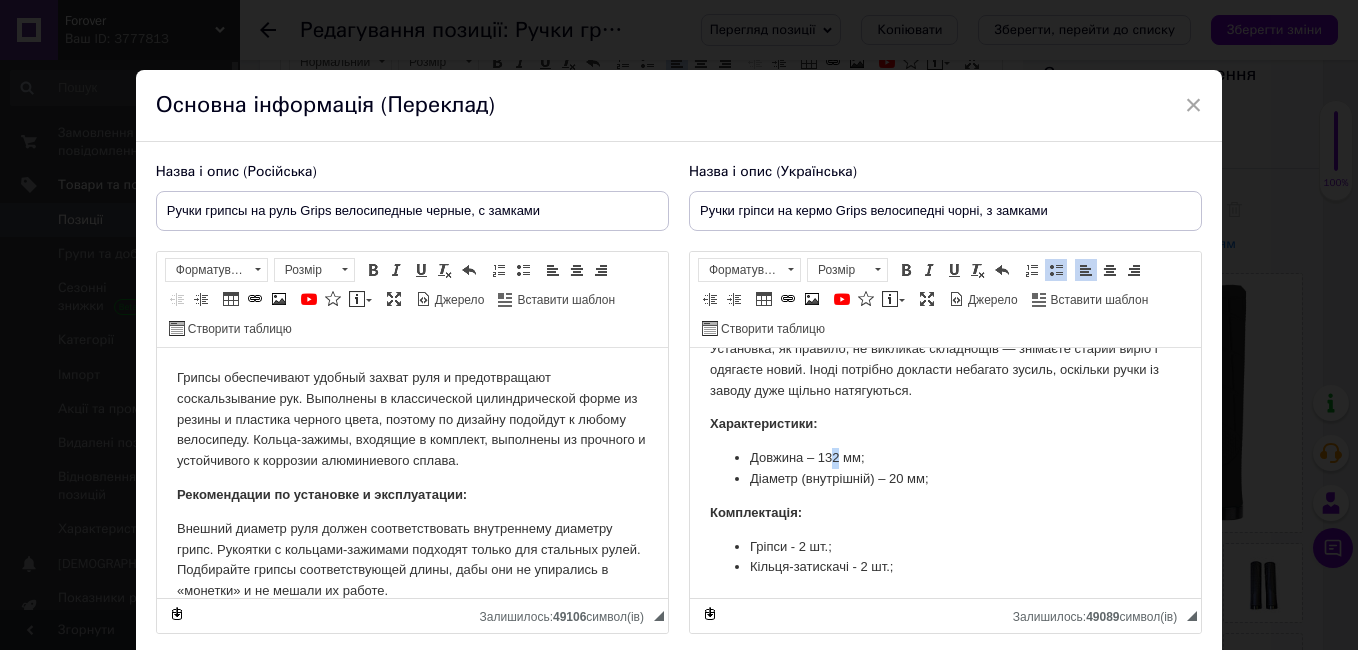 type 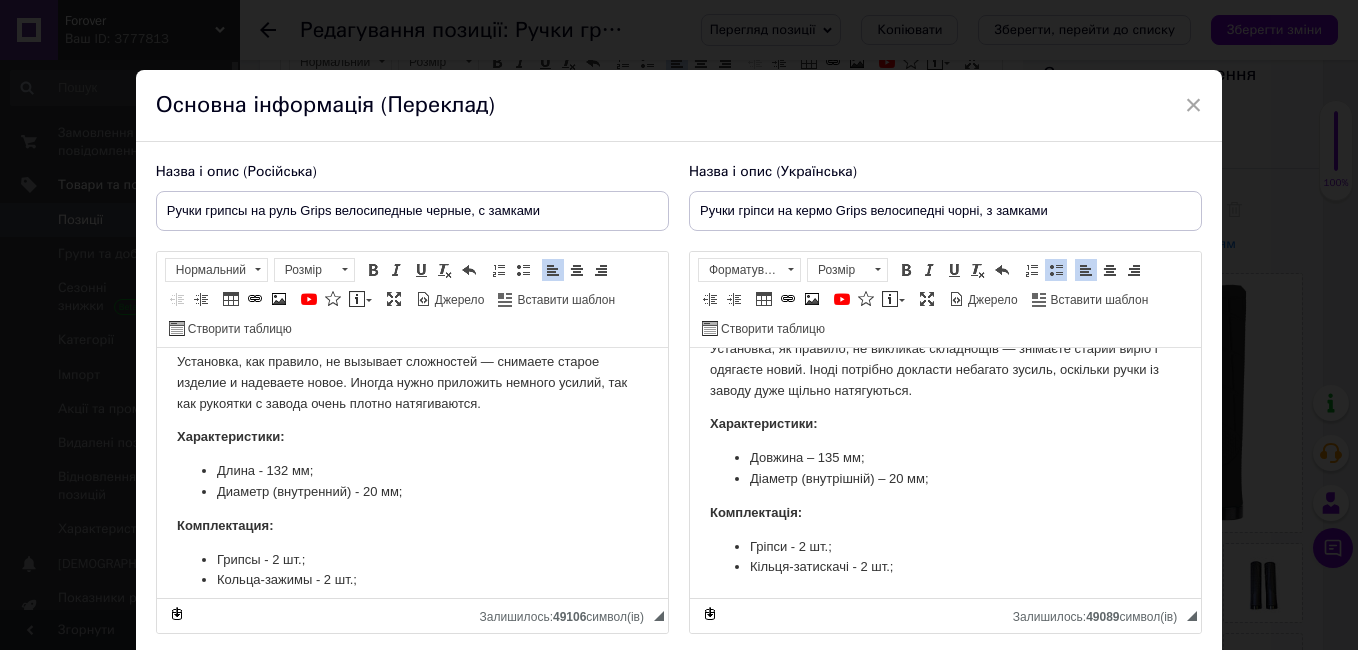 scroll, scrollTop: 276, scrollLeft: 0, axis: vertical 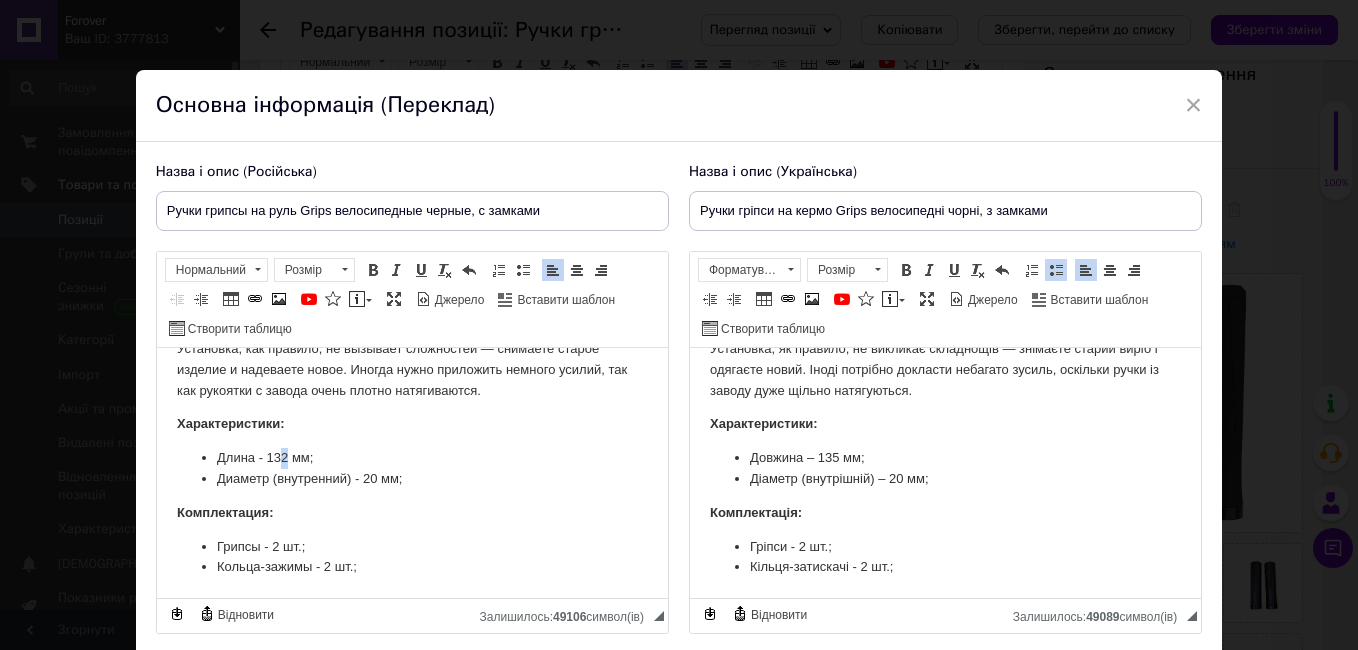 click on "Длина - 132 мм;" at bounding box center (411, 458) 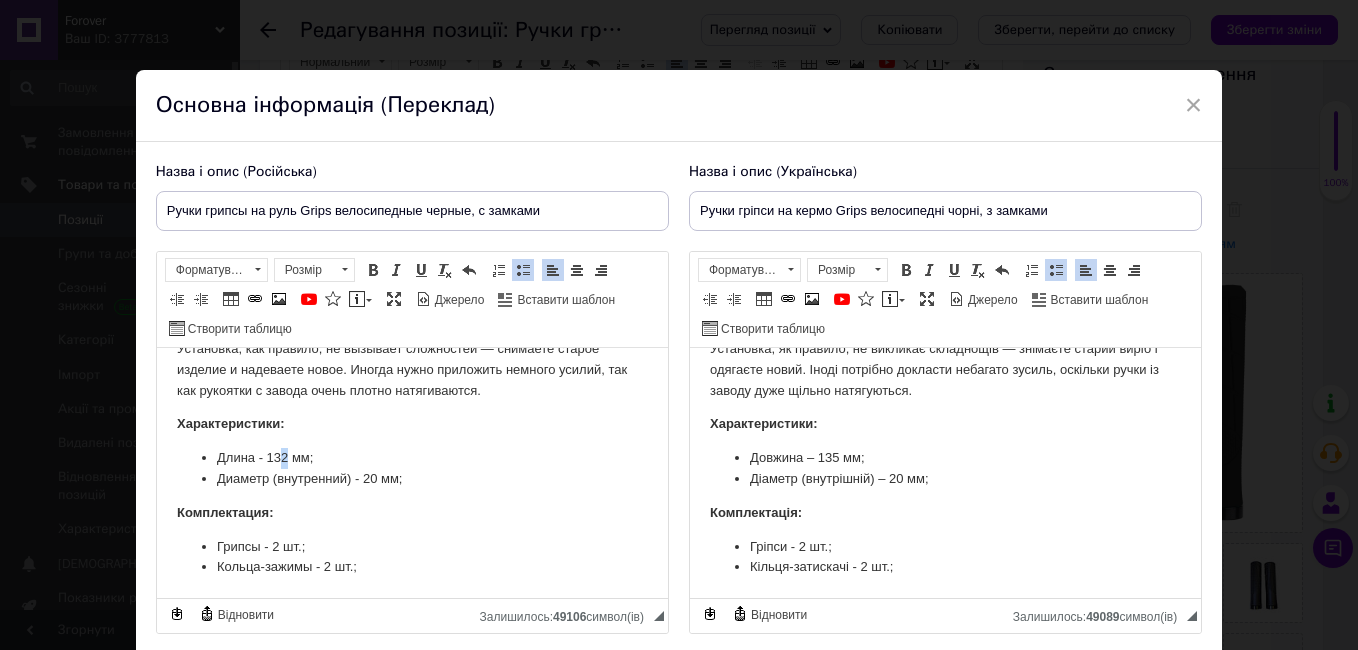 type 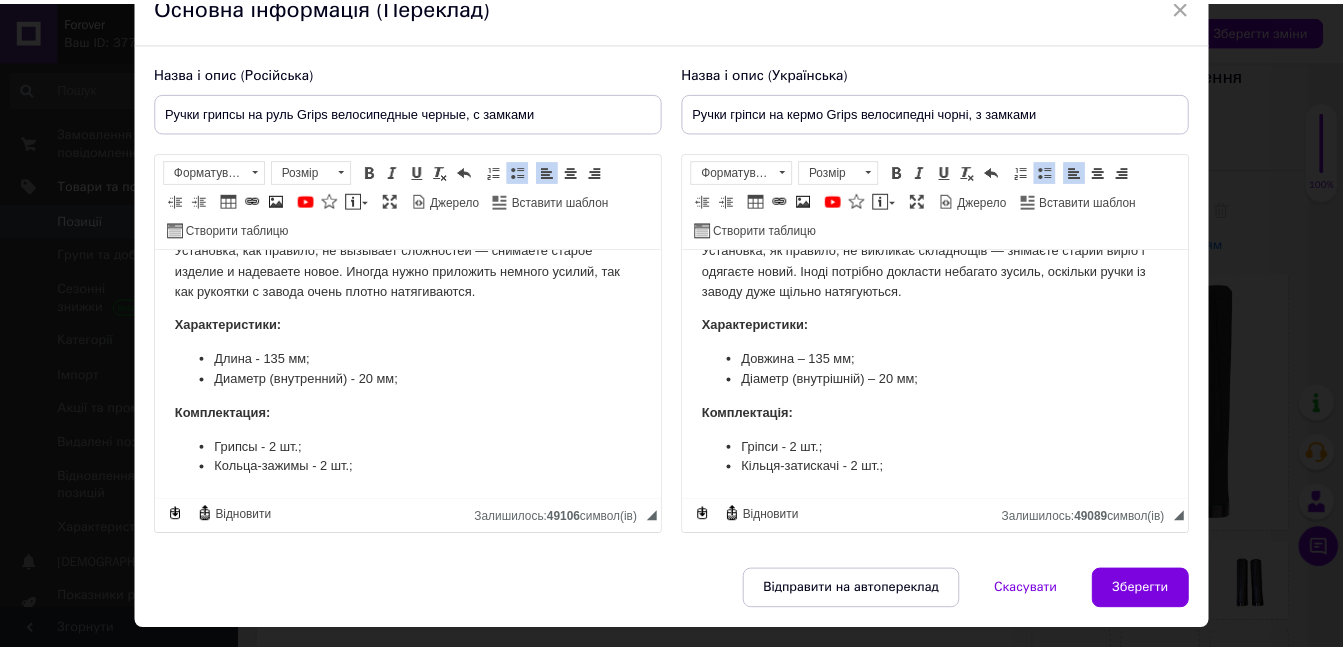 scroll, scrollTop: 149, scrollLeft: 0, axis: vertical 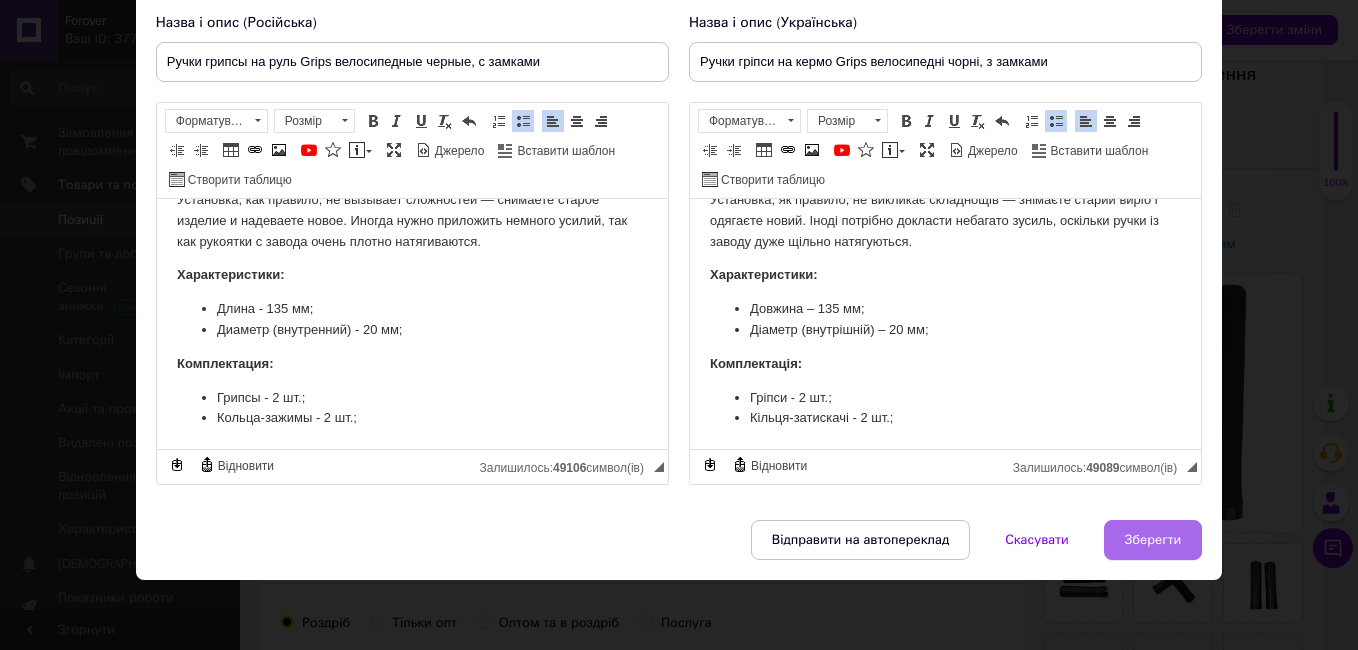 click on "Зберегти" at bounding box center (1153, 540) 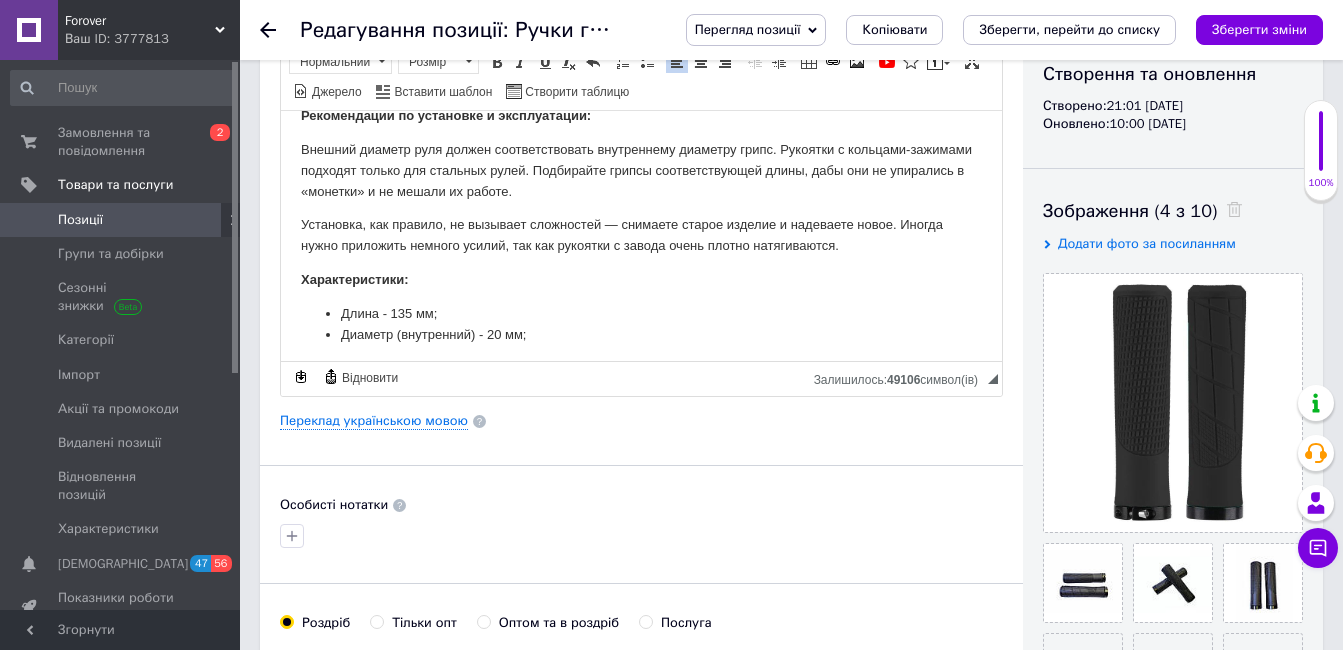 scroll, scrollTop: 84, scrollLeft: 0, axis: vertical 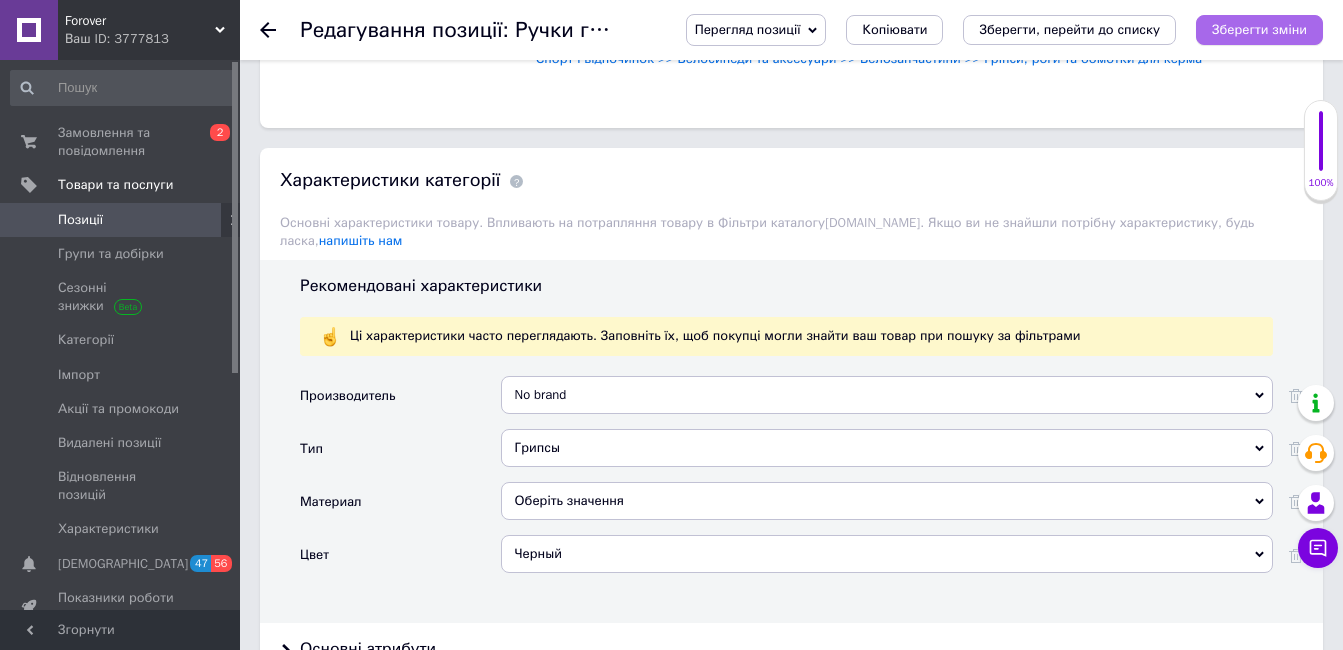click on "Зберегти зміни" at bounding box center (1259, 29) 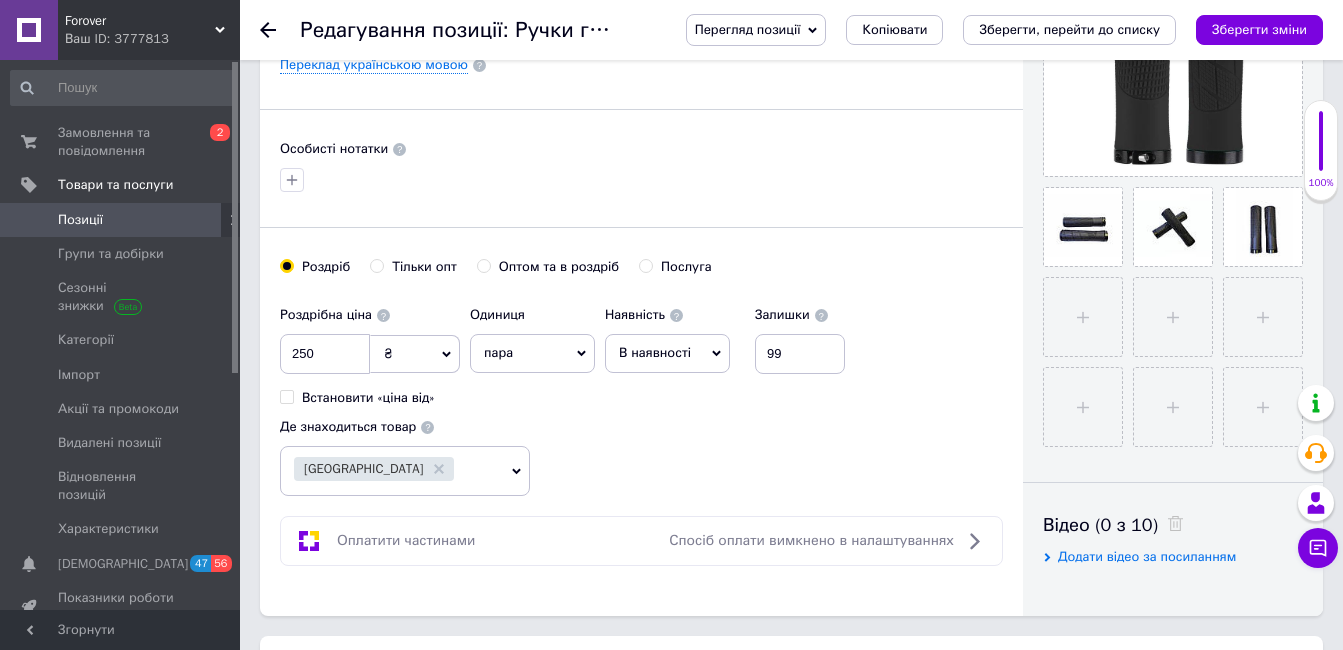 scroll, scrollTop: 593, scrollLeft: 0, axis: vertical 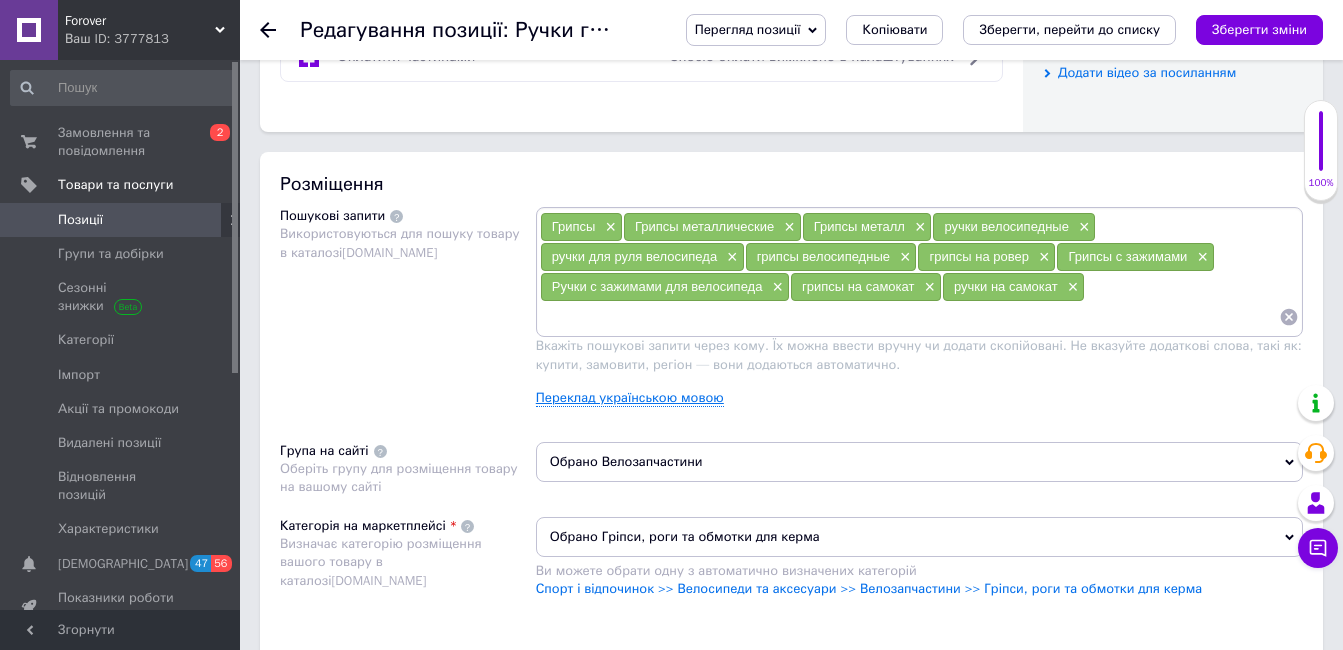 click on "Переклад українською мовою" at bounding box center (630, 398) 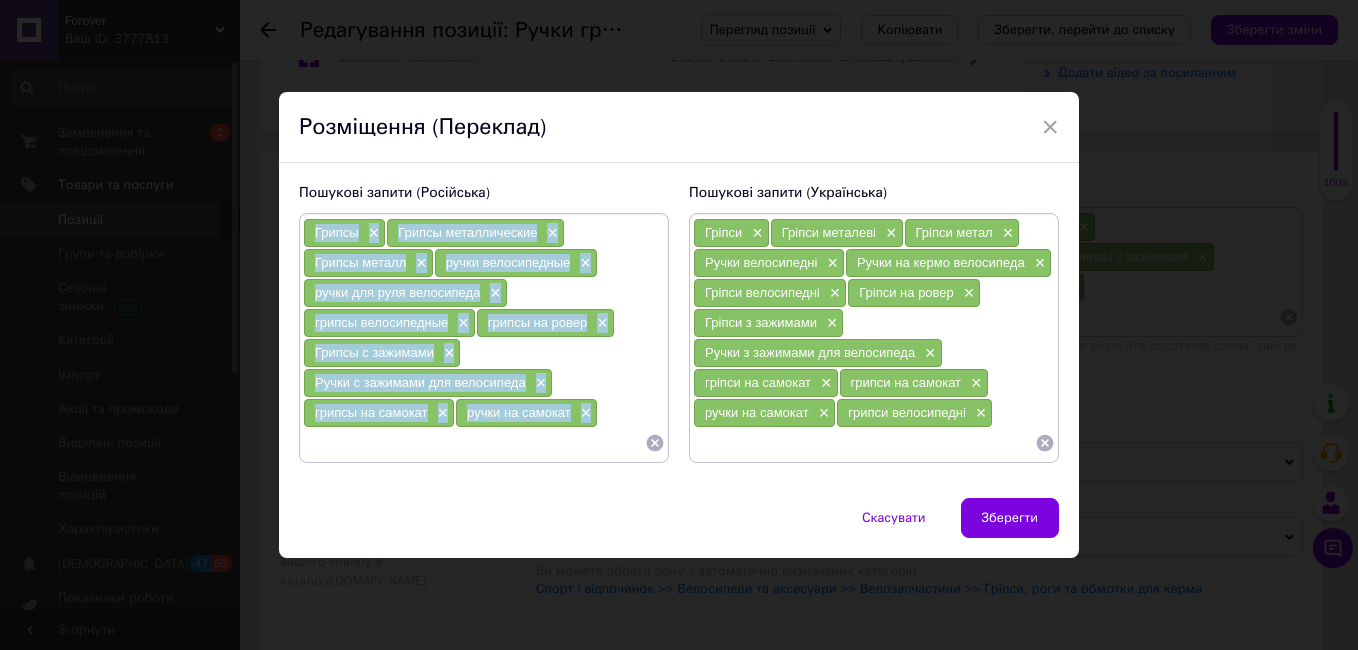 drag, startPoint x: 616, startPoint y: 420, endPoint x: 308, endPoint y: 236, distance: 358.7757 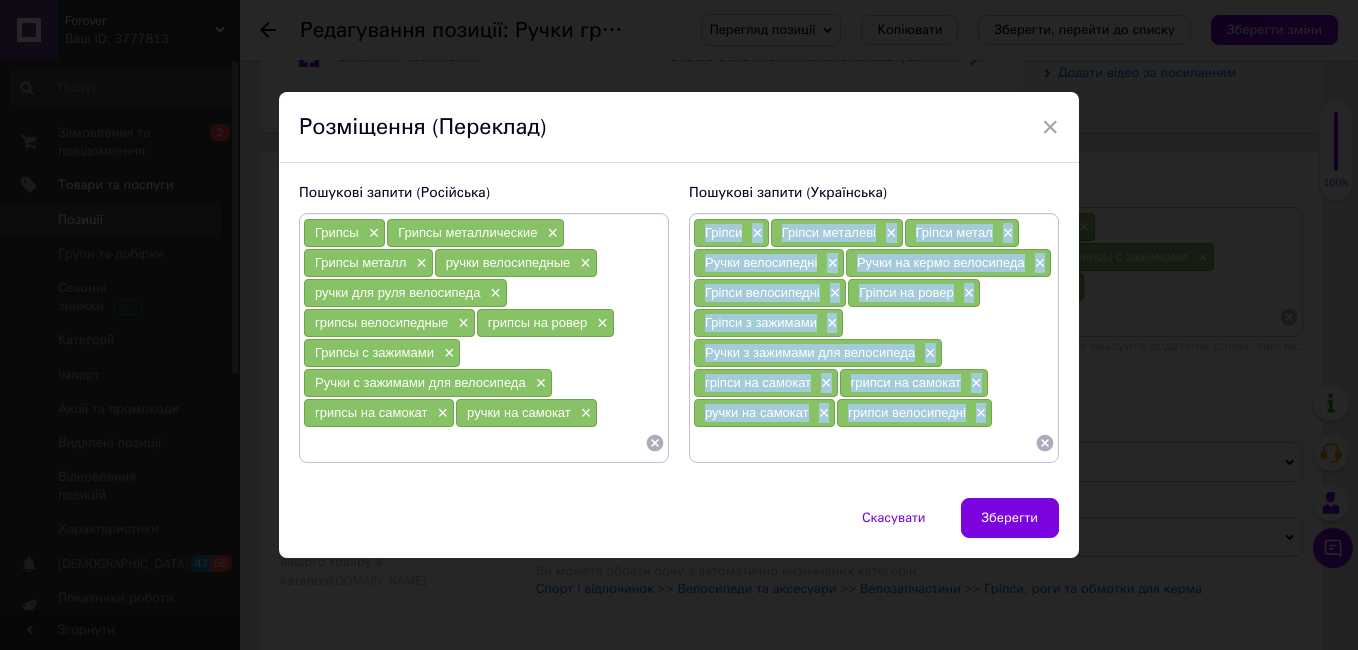 drag, startPoint x: 999, startPoint y: 417, endPoint x: 701, endPoint y: 234, distance: 349.70416 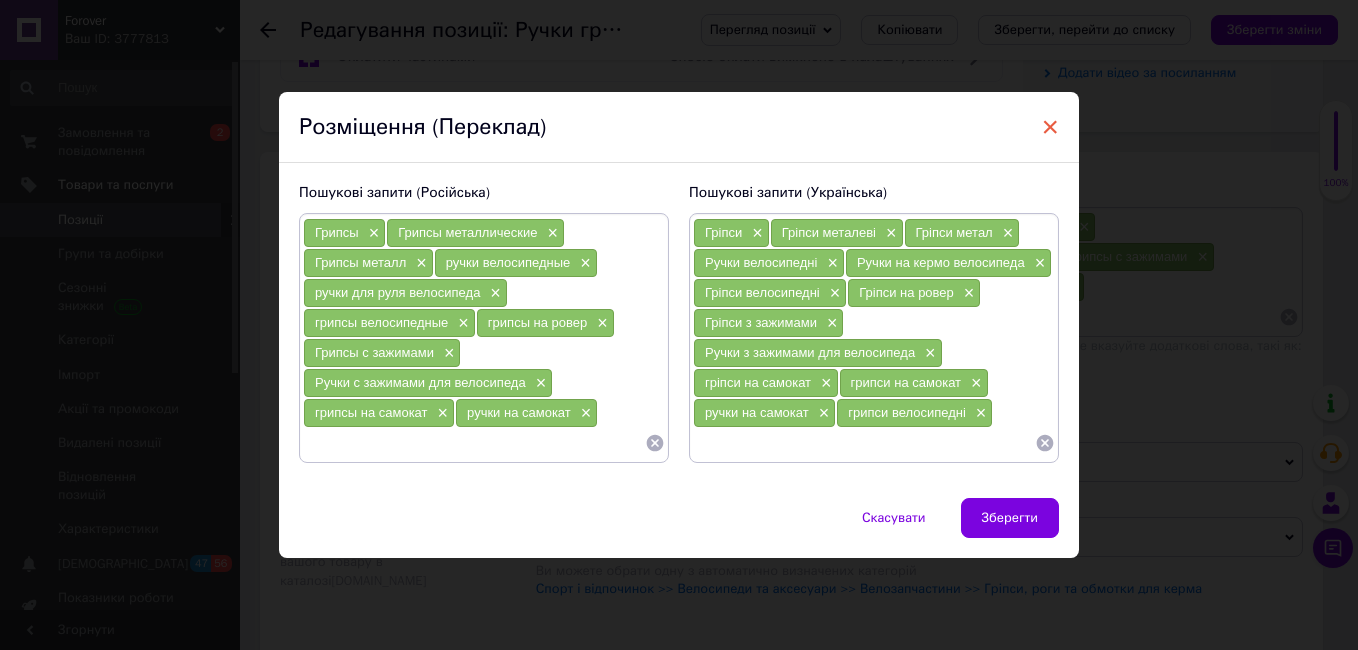 click on "×" at bounding box center [1050, 127] 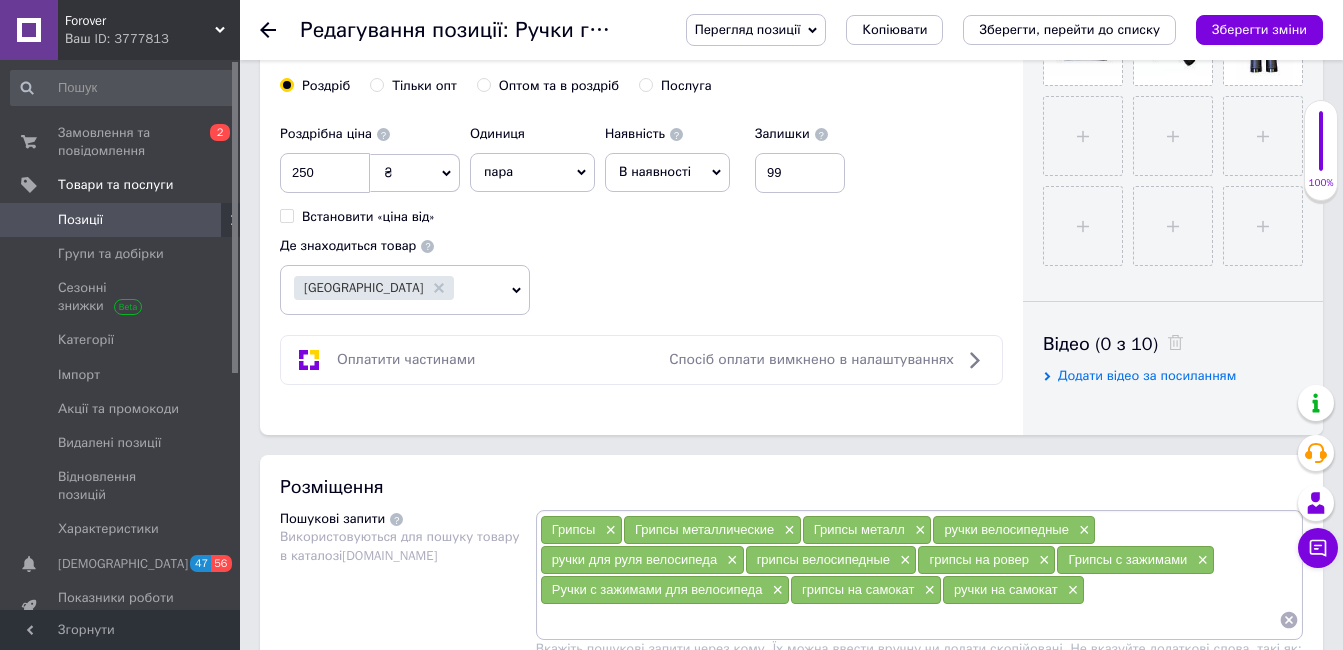 scroll, scrollTop: 767, scrollLeft: 0, axis: vertical 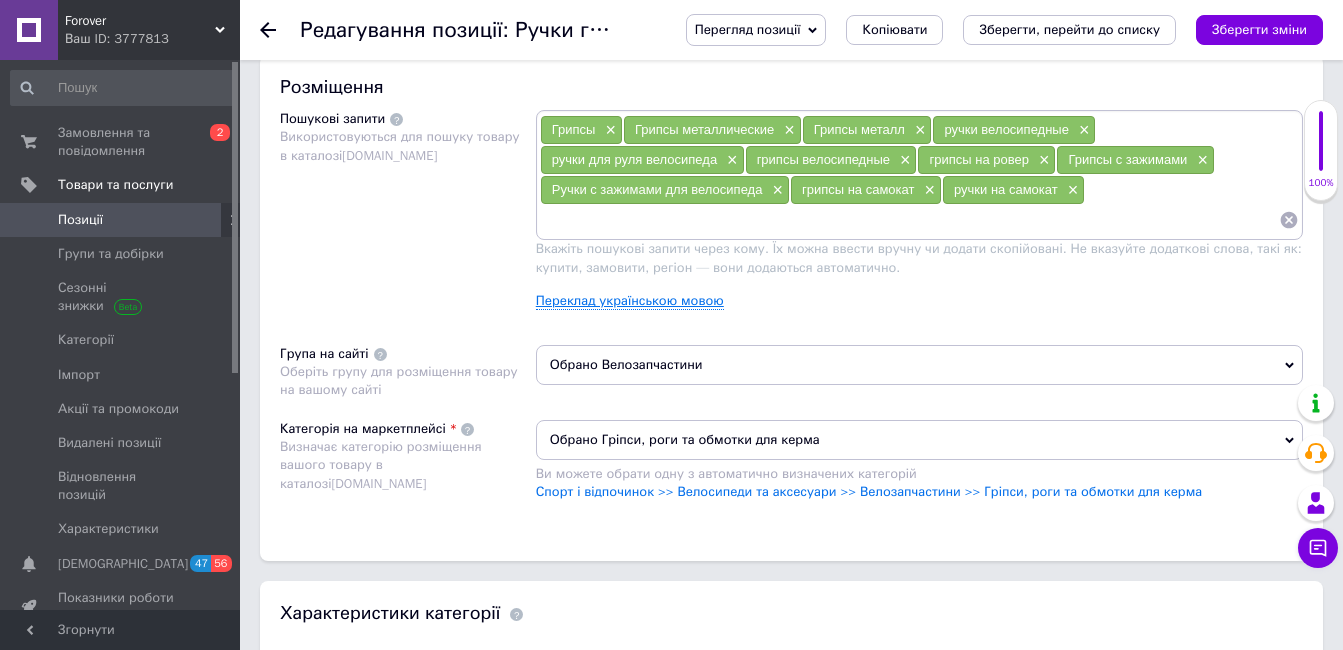 click on "Переклад українською мовою" at bounding box center (630, 301) 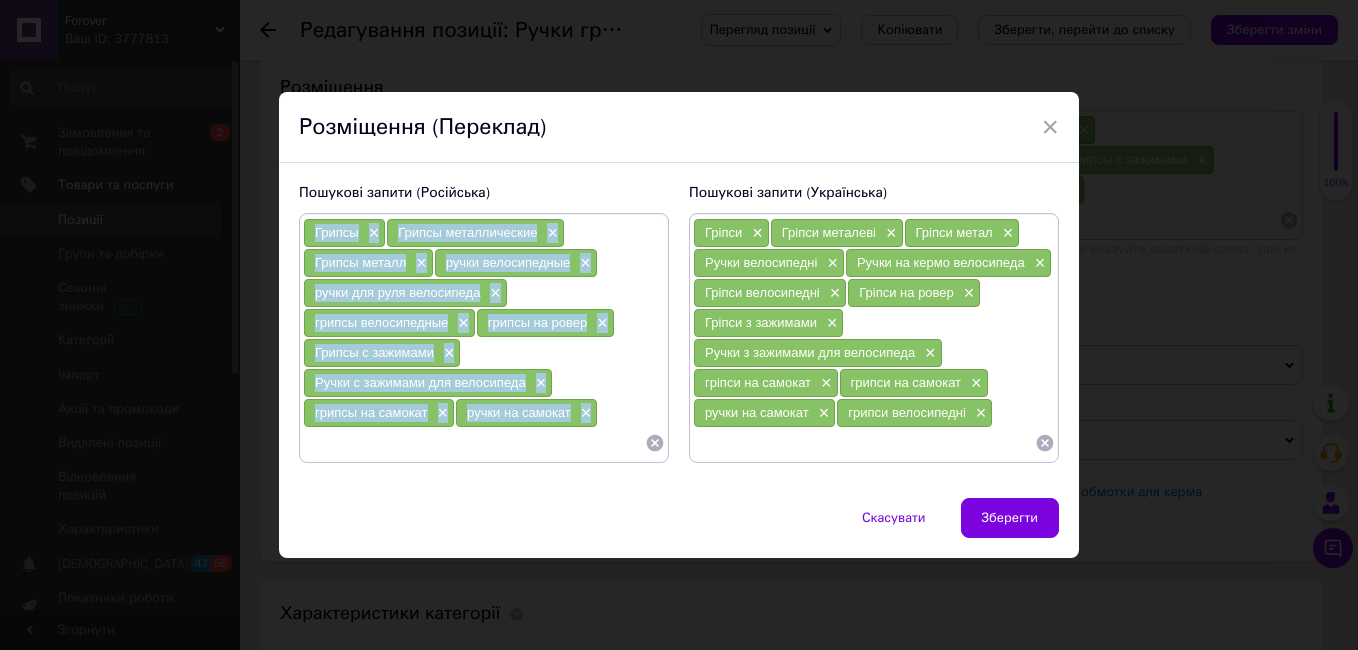 drag, startPoint x: 623, startPoint y: 416, endPoint x: 307, endPoint y: 244, distance: 359.7777 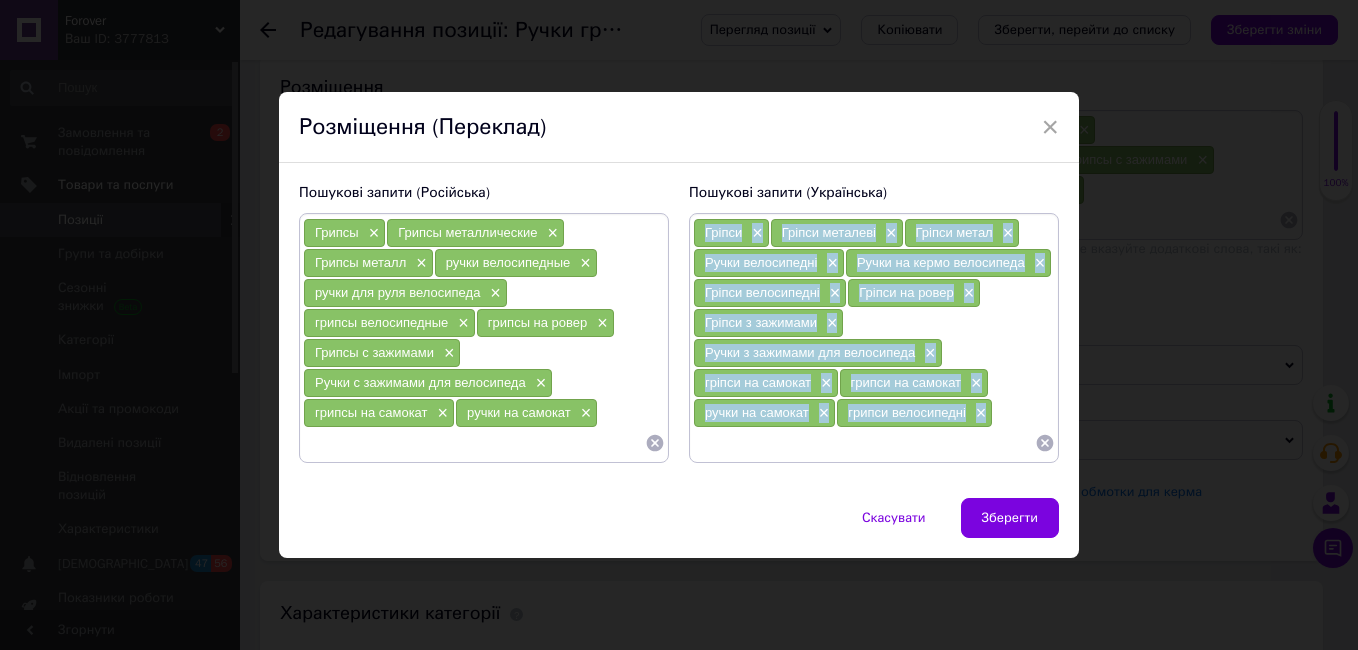 drag, startPoint x: 1012, startPoint y: 425, endPoint x: 683, endPoint y: 257, distance: 369.41168 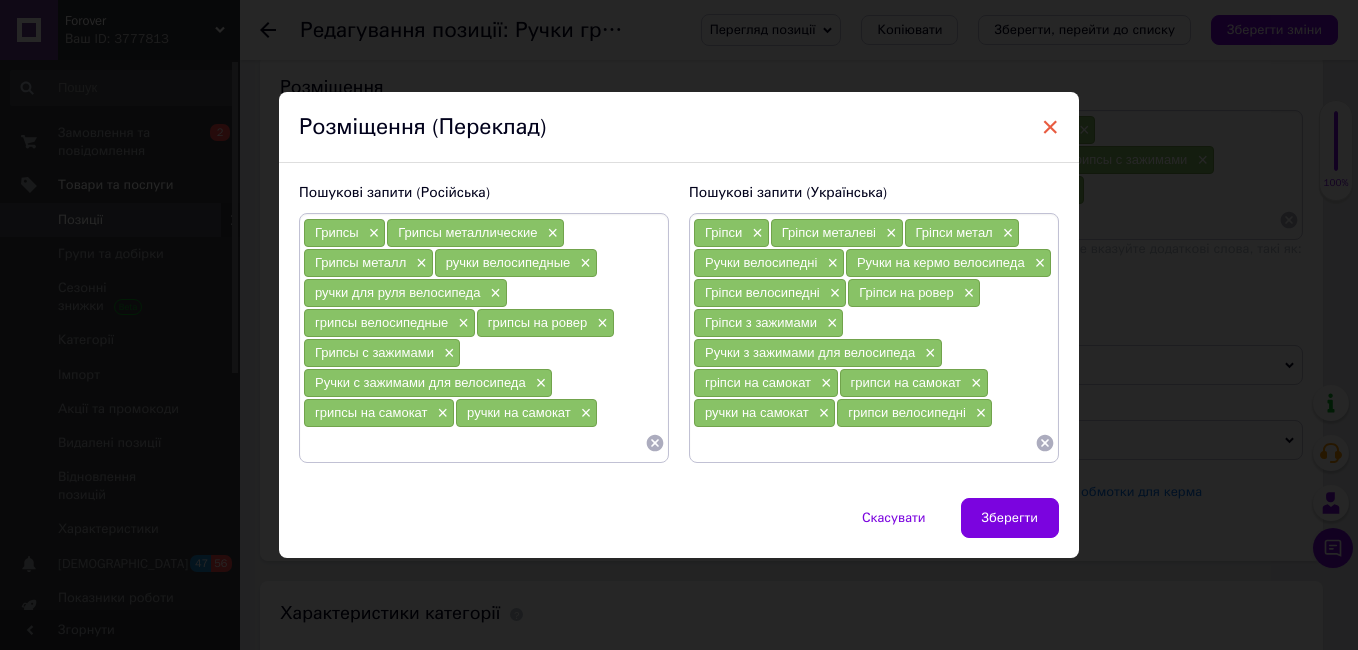 click on "×" at bounding box center [1050, 127] 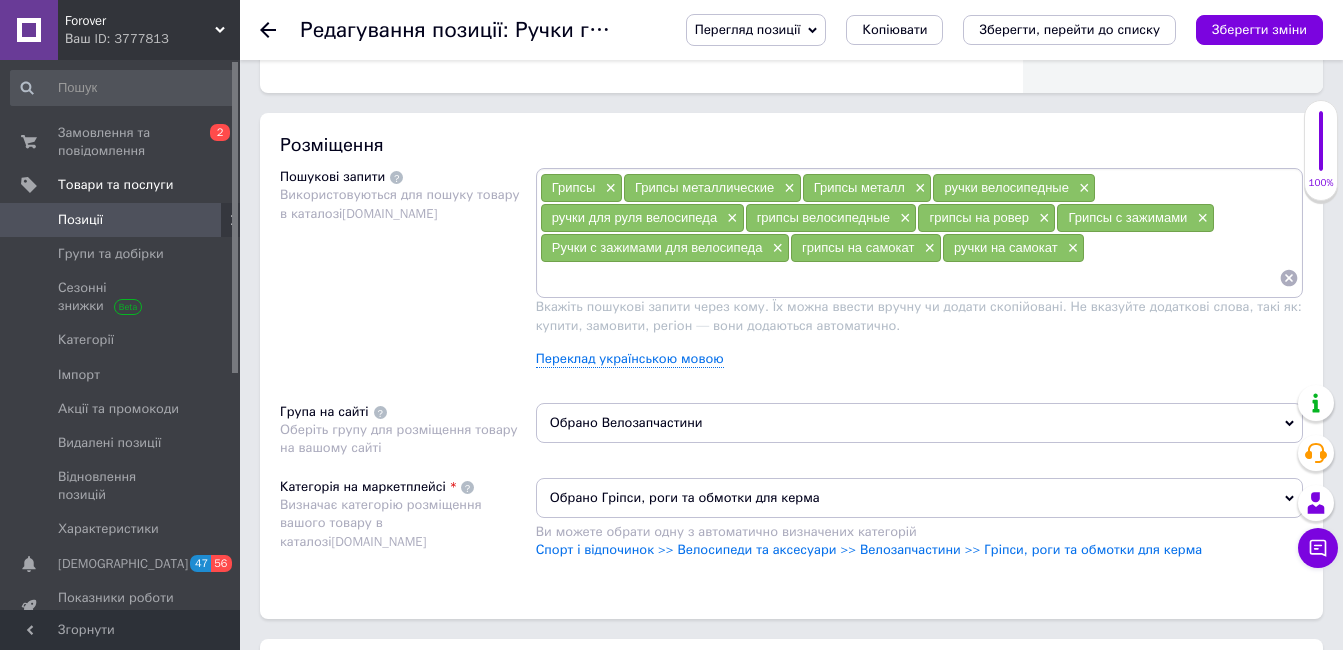 scroll, scrollTop: 1110, scrollLeft: 0, axis: vertical 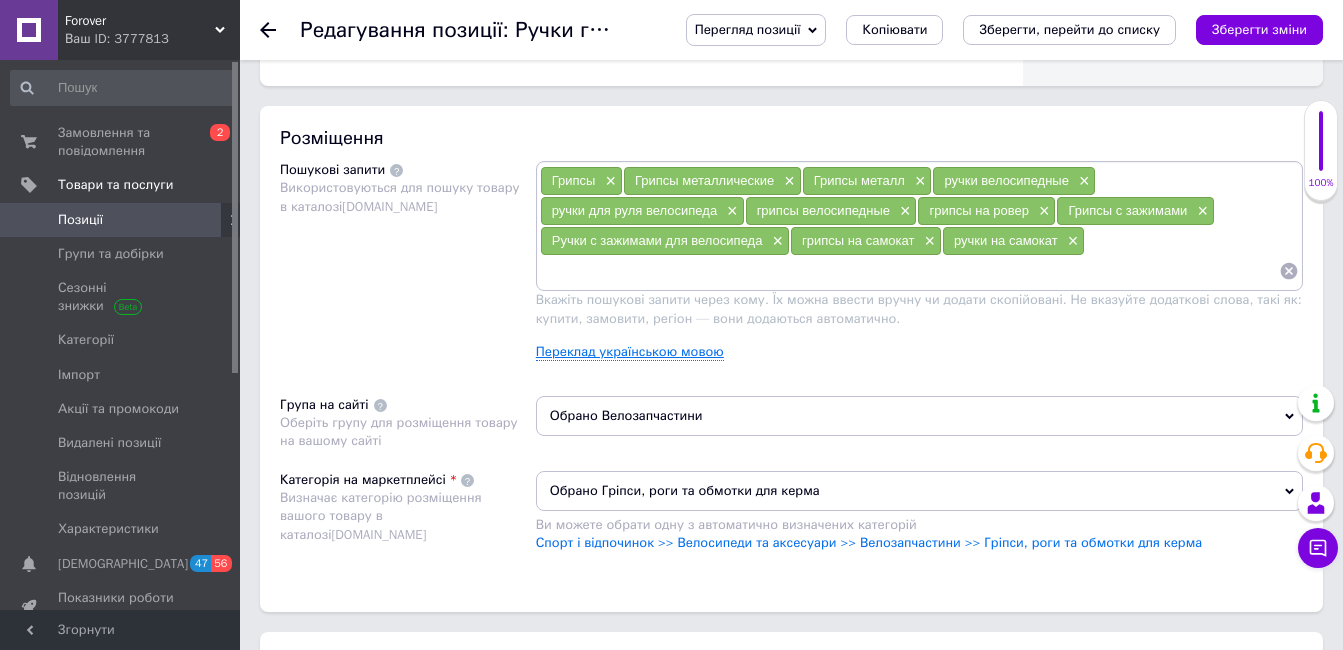click on "Переклад українською мовою" at bounding box center (630, 352) 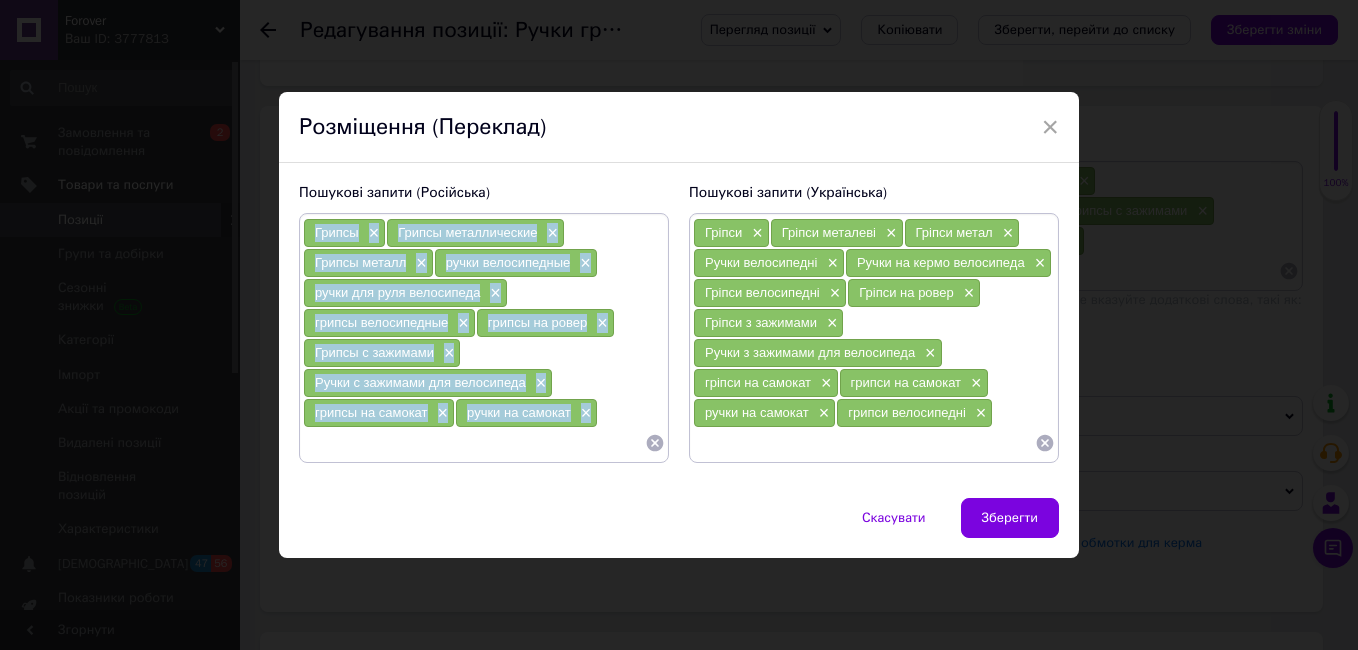 drag, startPoint x: 603, startPoint y: 423, endPoint x: 309, endPoint y: 236, distance: 348.4322 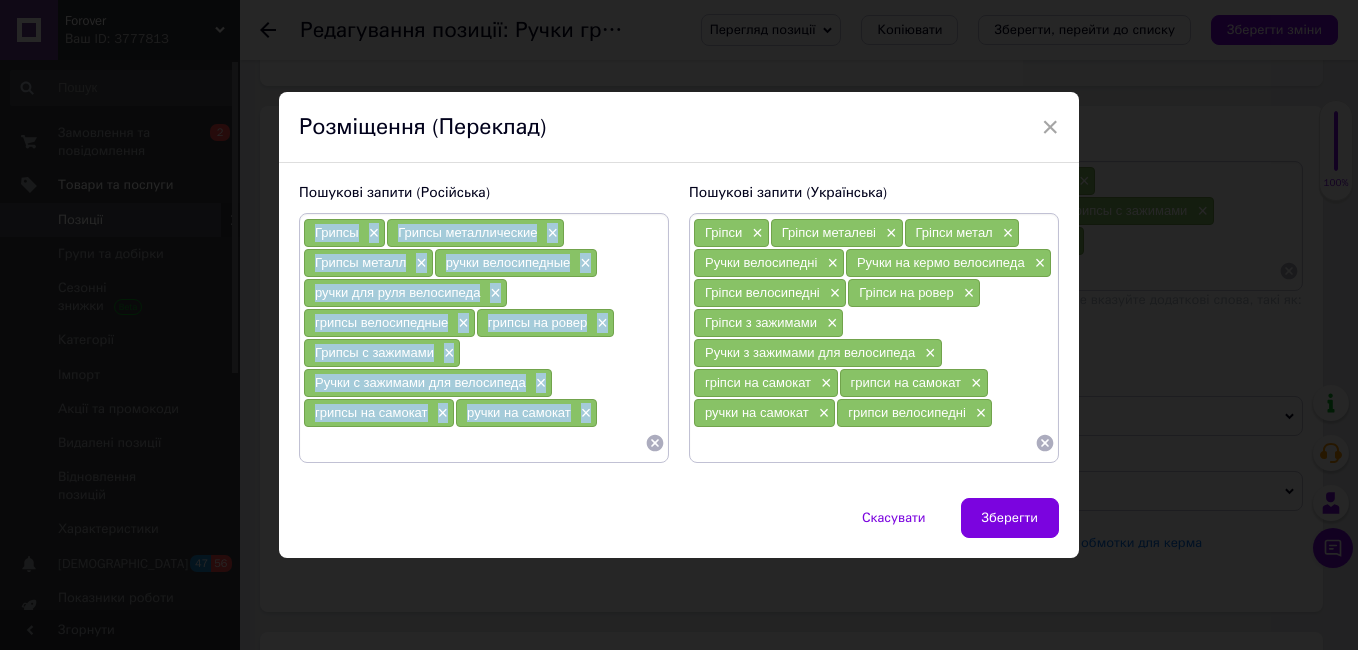 copy on "Грипсы × Грипсы металлические × Грипсы металл × ручки велосипедные × ручки для руля велосипеда × грипсы велосипедные × грипсы на ровер × Грипсы с зажимами × Ручки с зажимами для велосипеда × грипсы на самокат × ручки на самокат ×" 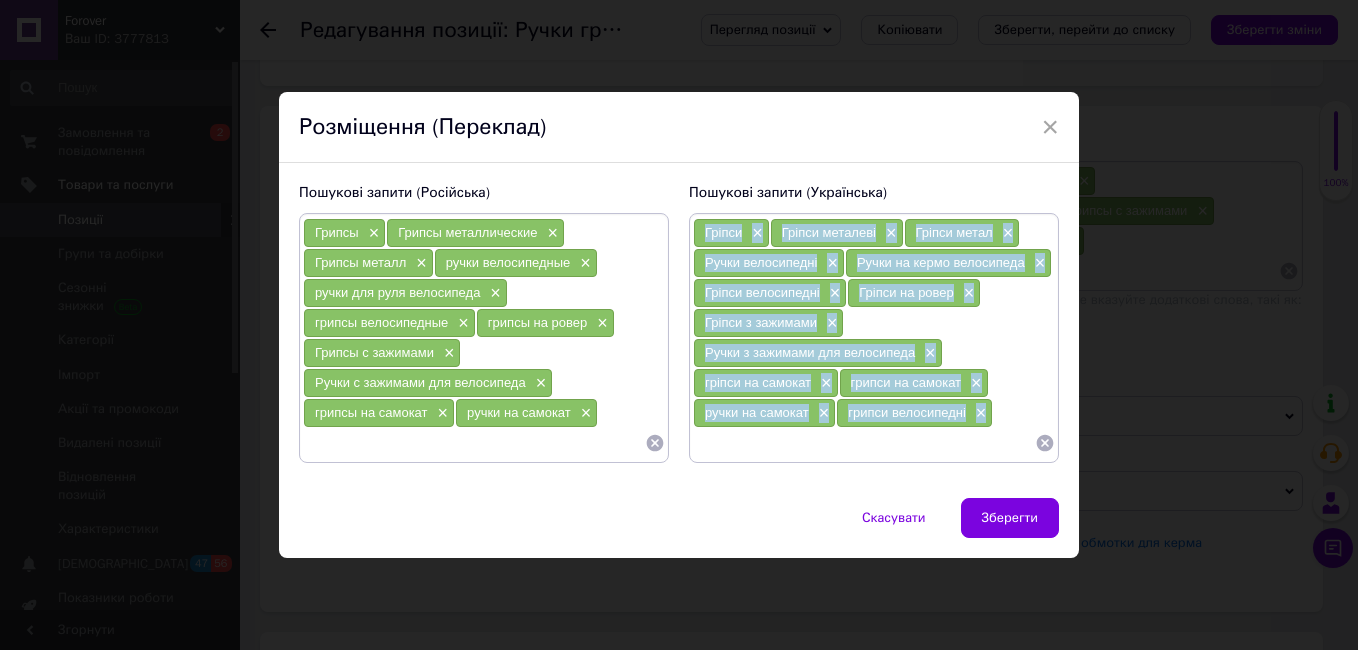 drag, startPoint x: 1008, startPoint y: 411, endPoint x: 702, endPoint y: 239, distance: 351.02707 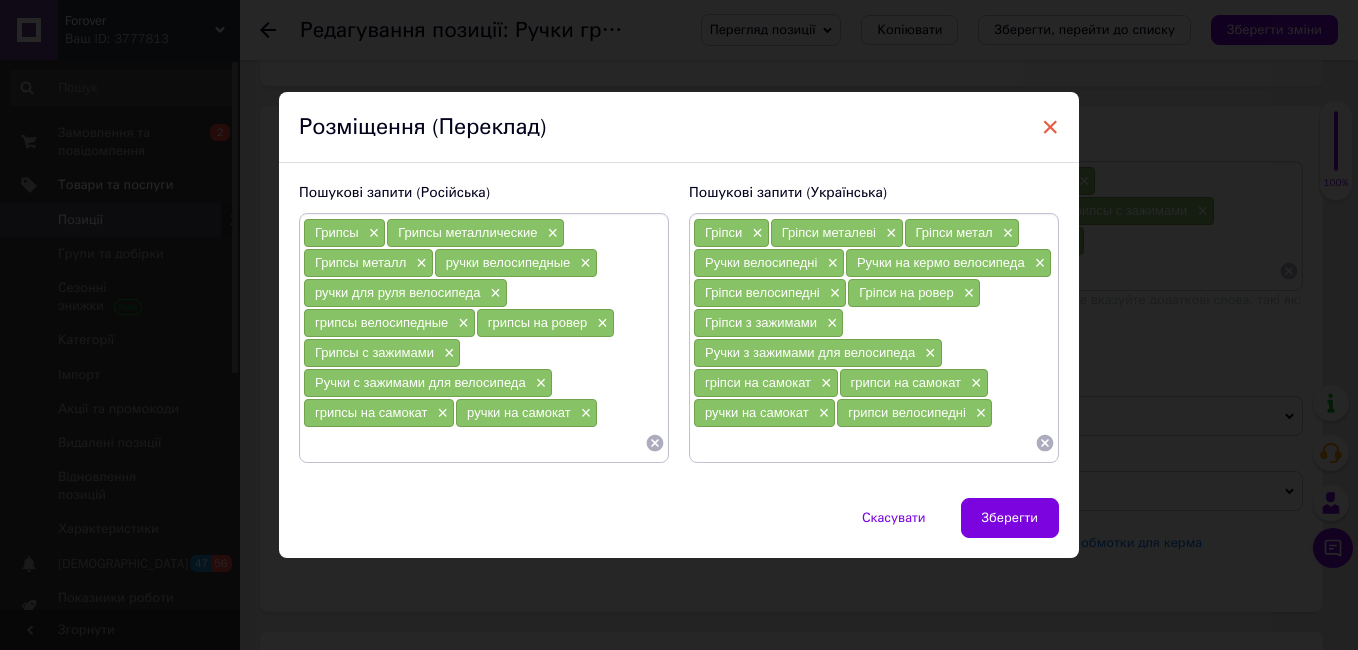 click on "×" at bounding box center [1050, 127] 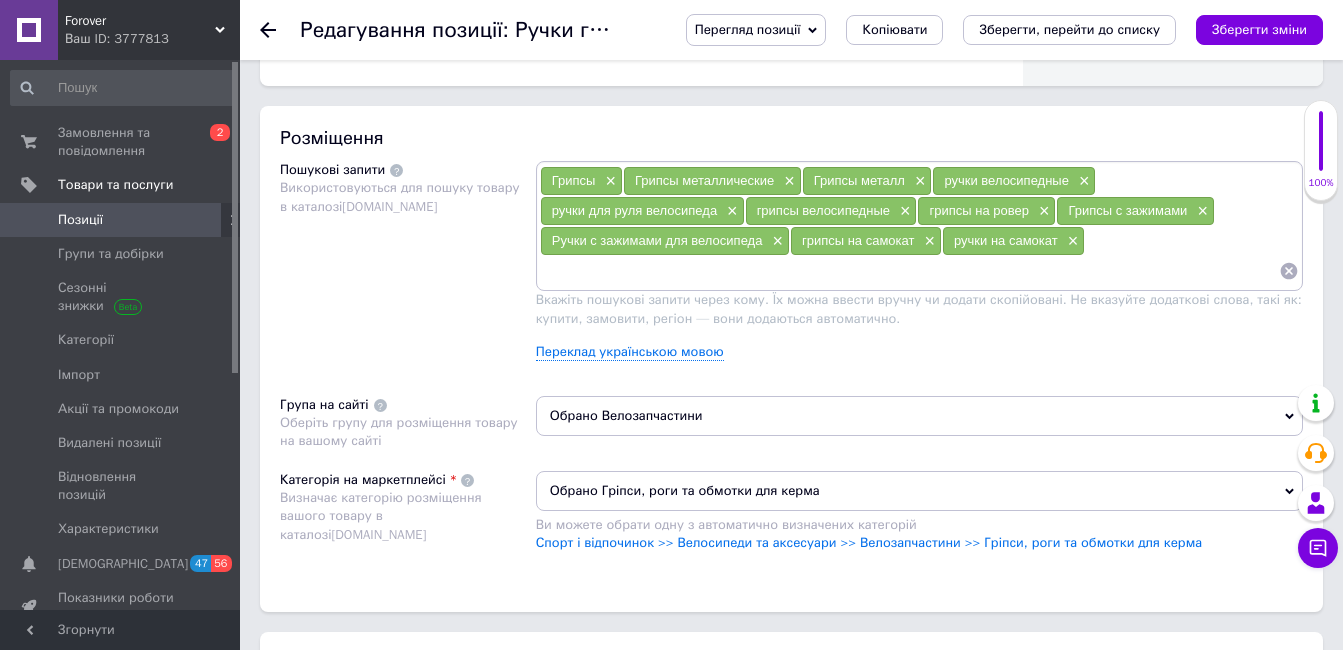 click on "Позиції" at bounding box center [123, 220] 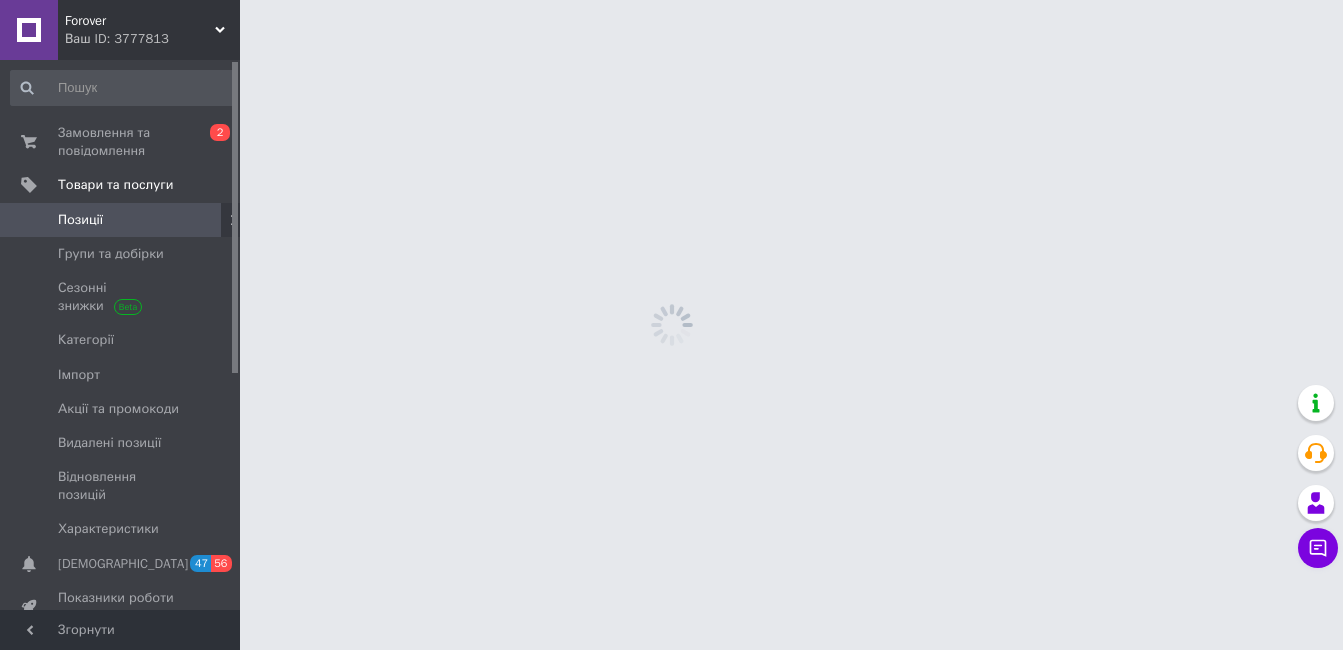 scroll, scrollTop: 0, scrollLeft: 0, axis: both 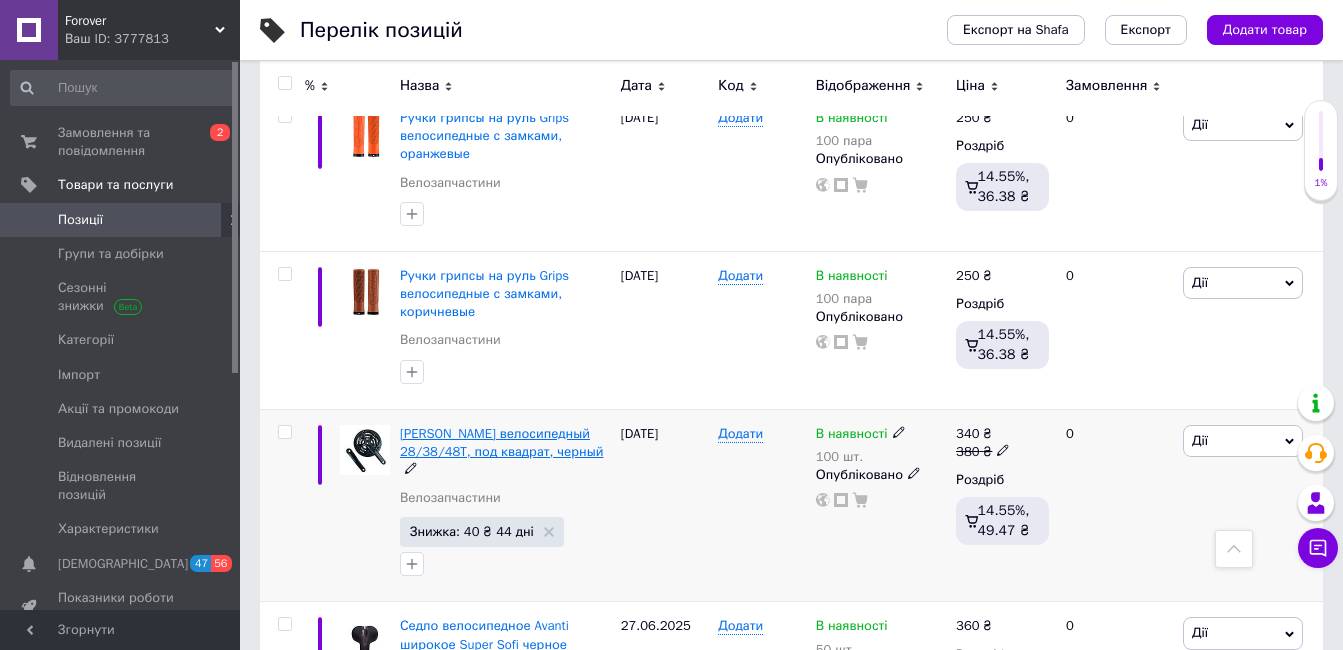 click on "[PERSON_NAME] велосипедный 28/38/48T, под квадрат, черный" at bounding box center [502, 442] 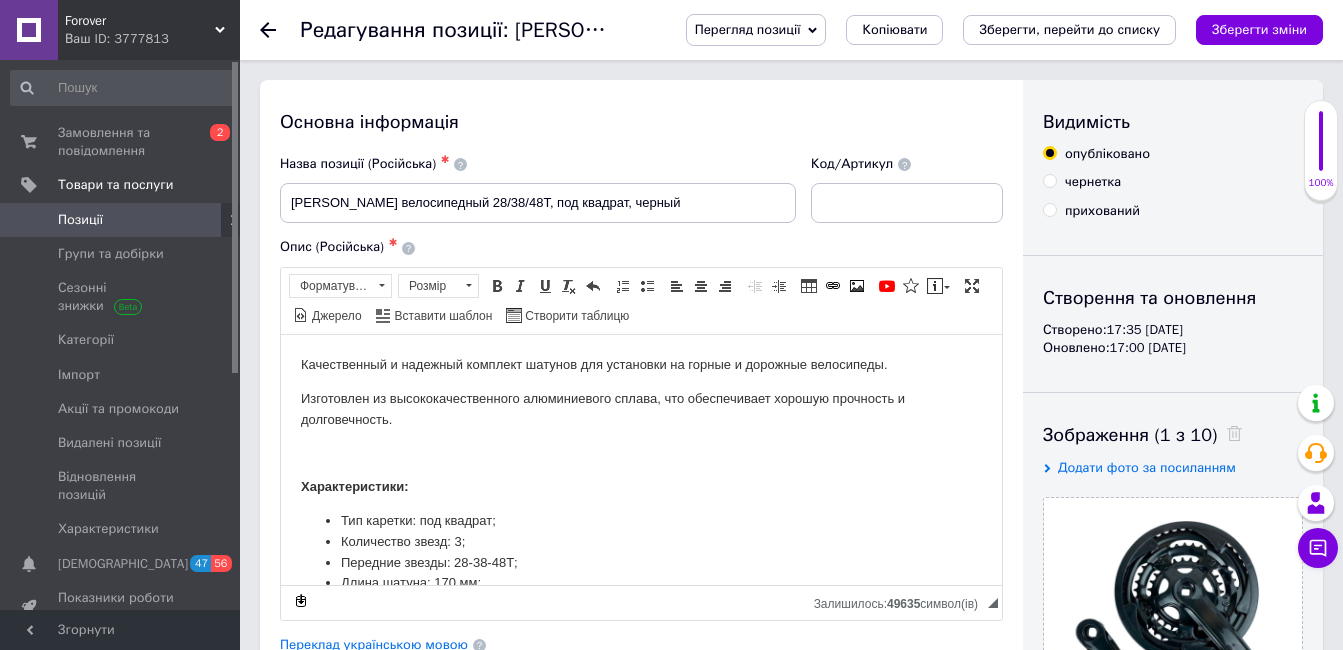 scroll, scrollTop: 0, scrollLeft: 0, axis: both 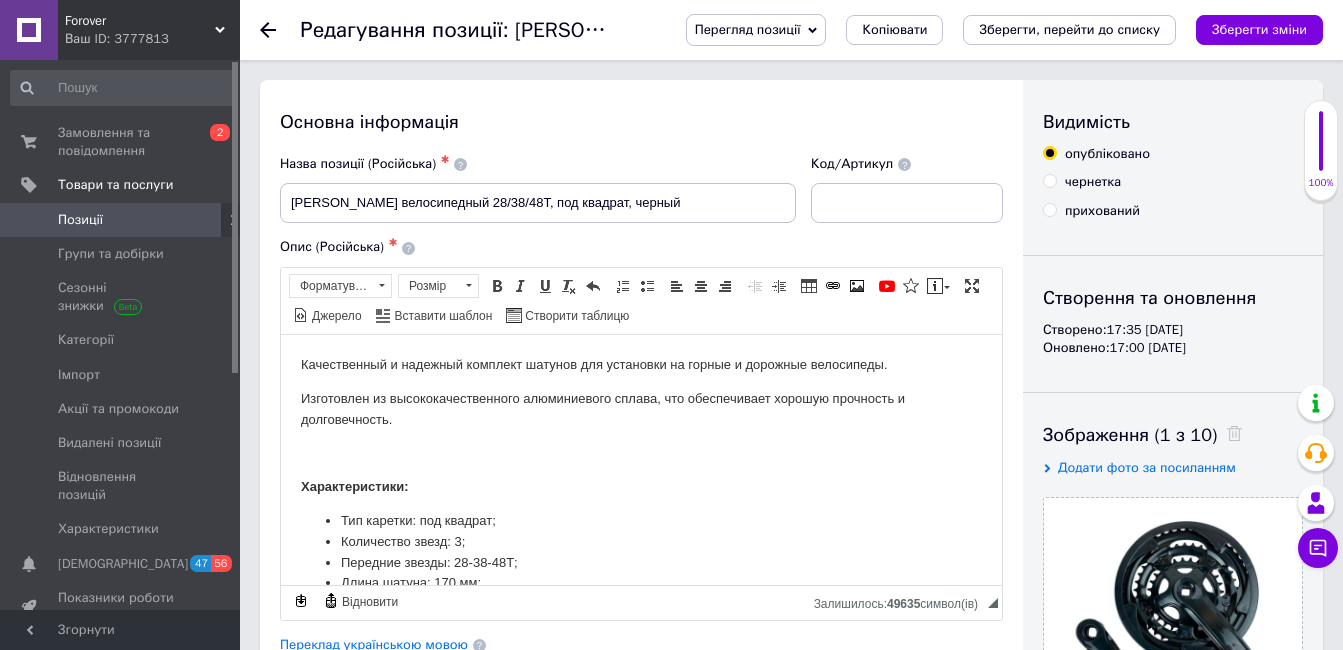click on "Позиції" at bounding box center [121, 220] 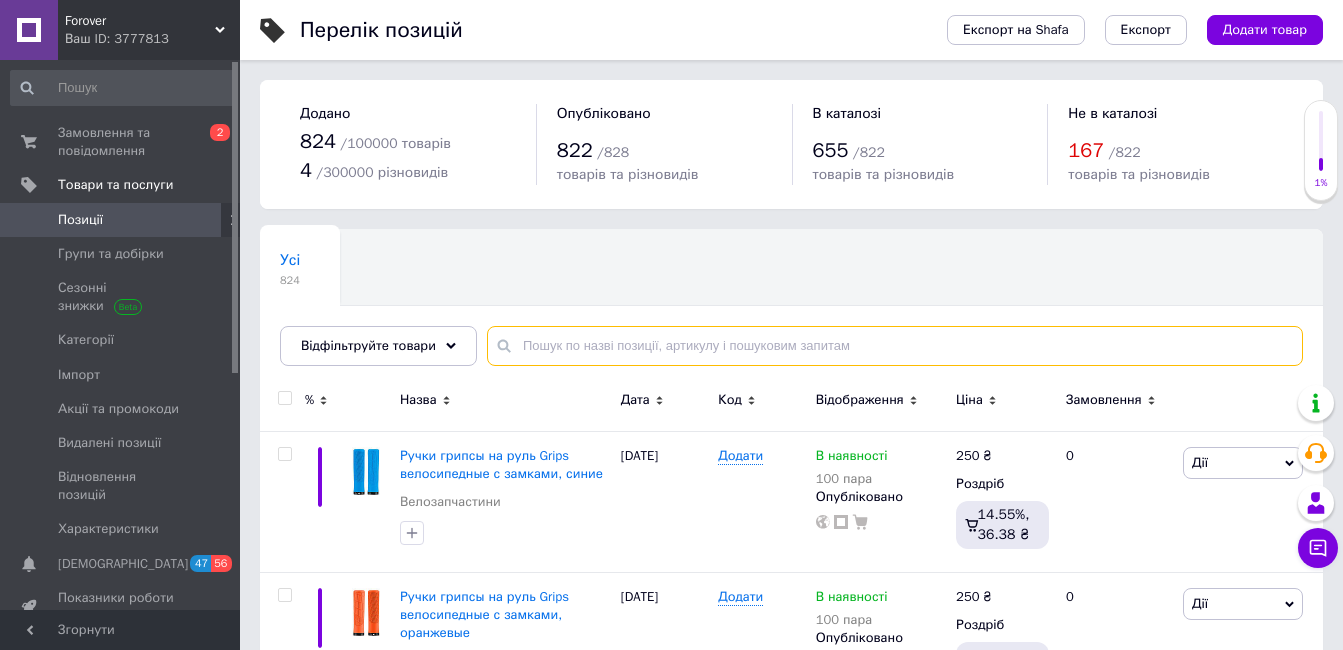 click at bounding box center [895, 346] 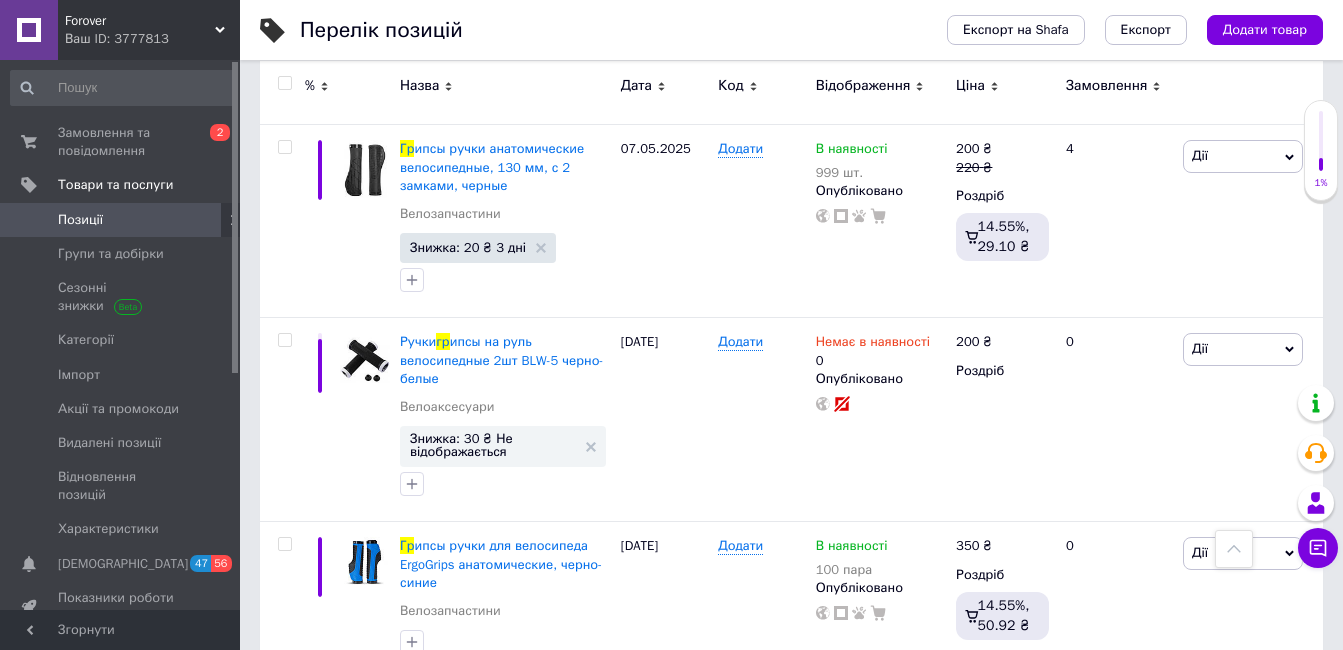 scroll, scrollTop: 2353, scrollLeft: 0, axis: vertical 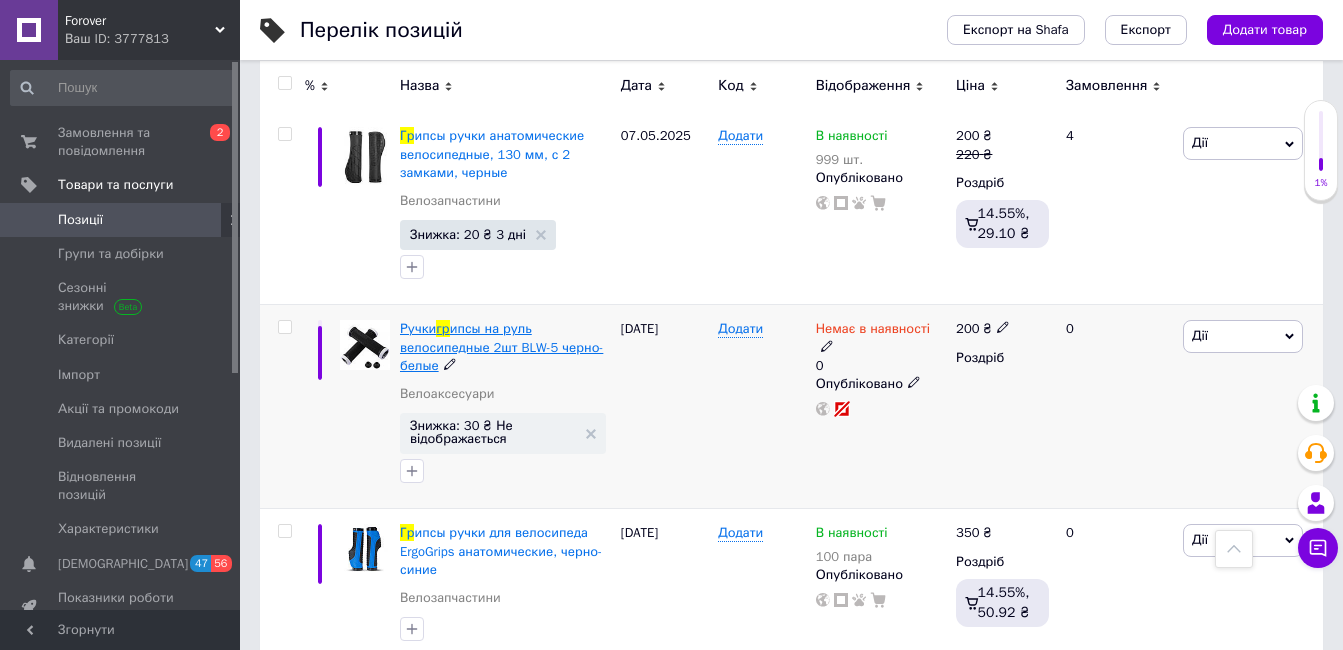 type on "гр" 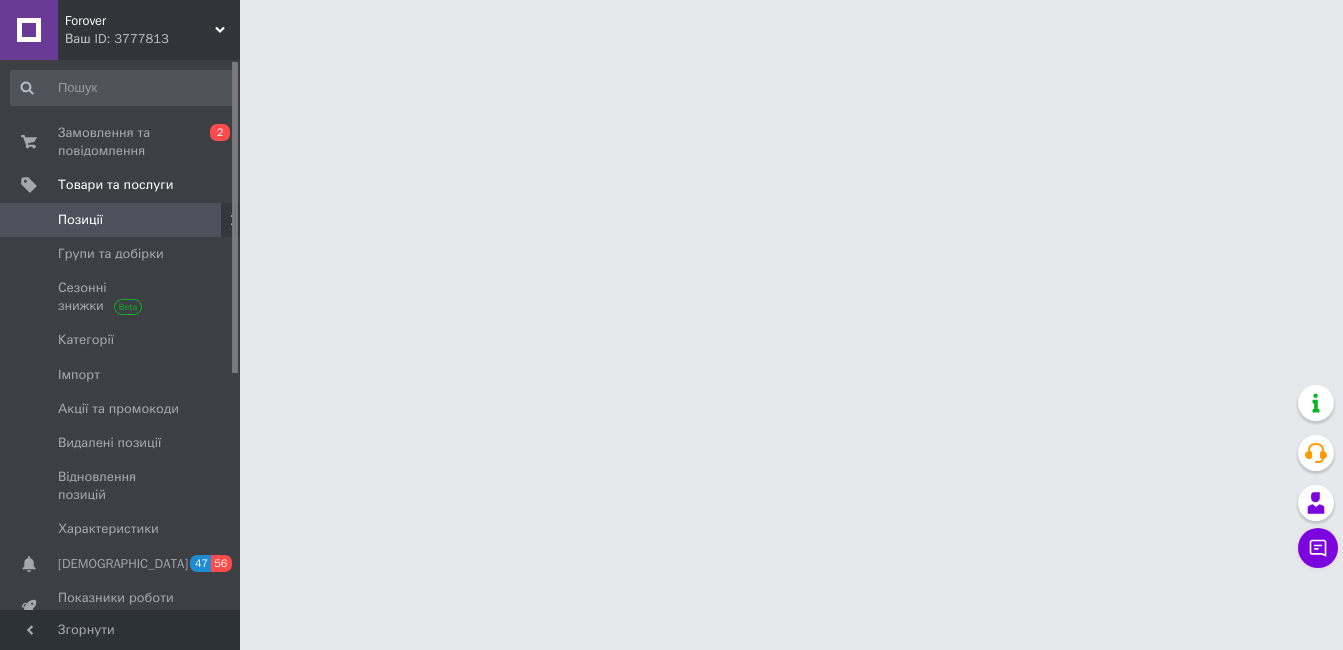 scroll, scrollTop: 0, scrollLeft: 0, axis: both 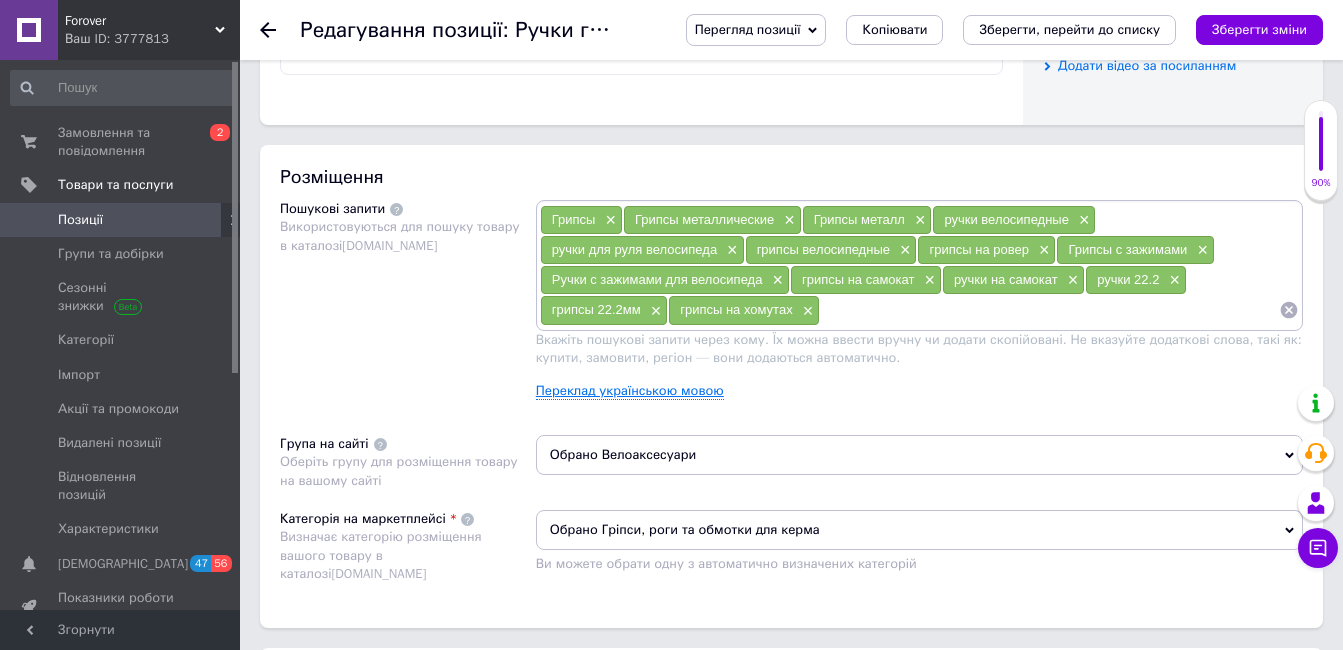 click on "Переклад українською мовою" at bounding box center (630, 391) 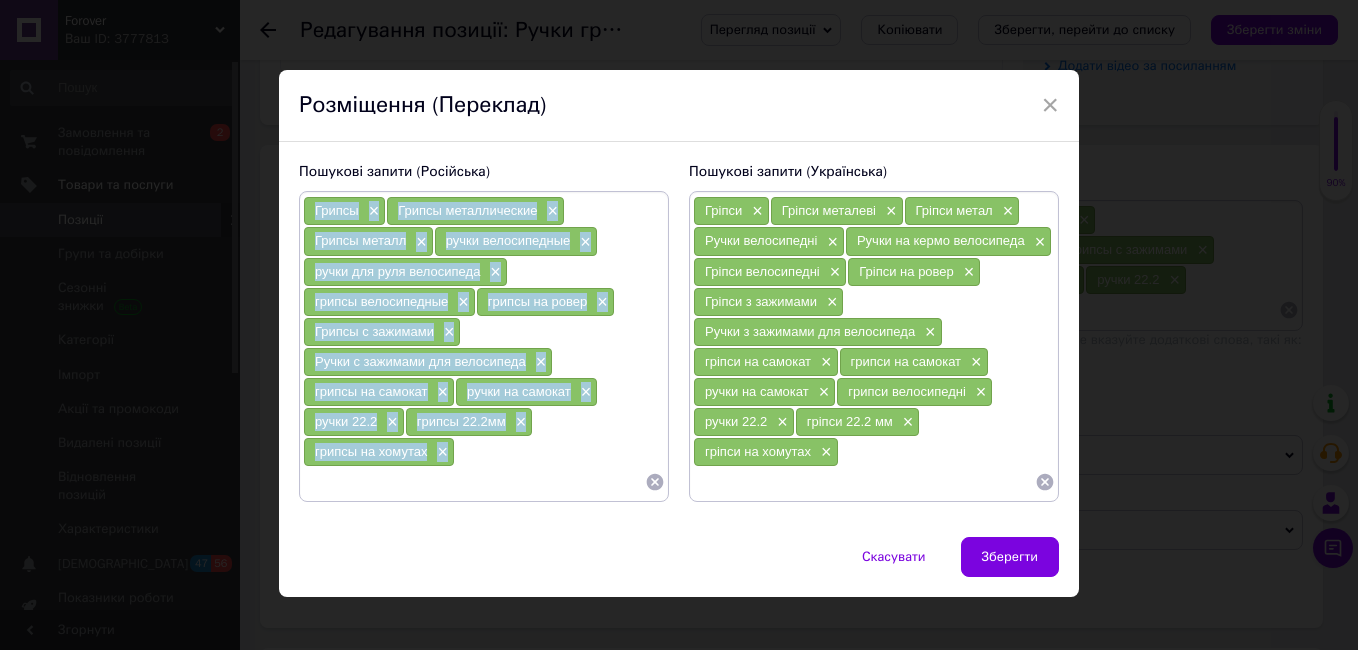 drag, startPoint x: 505, startPoint y: 454, endPoint x: 294, endPoint y: 209, distance: 323.33572 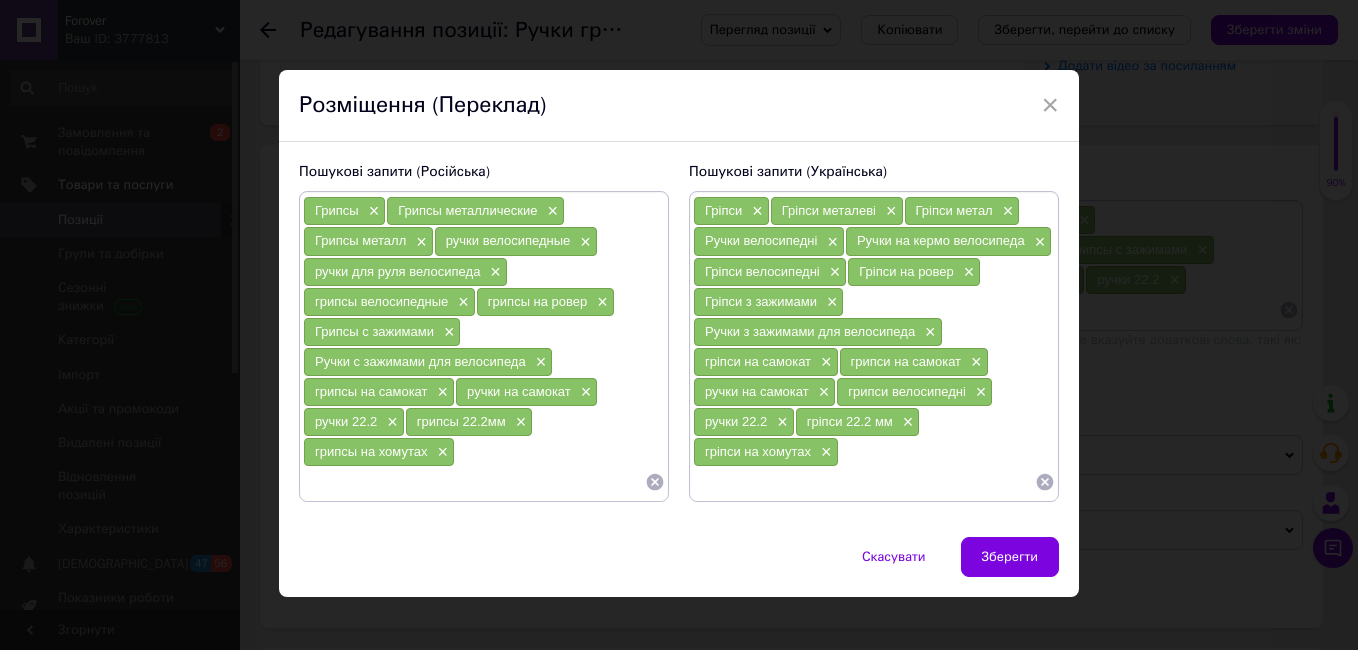 drag, startPoint x: 863, startPoint y: 451, endPoint x: 906, endPoint y: 447, distance: 43.185646 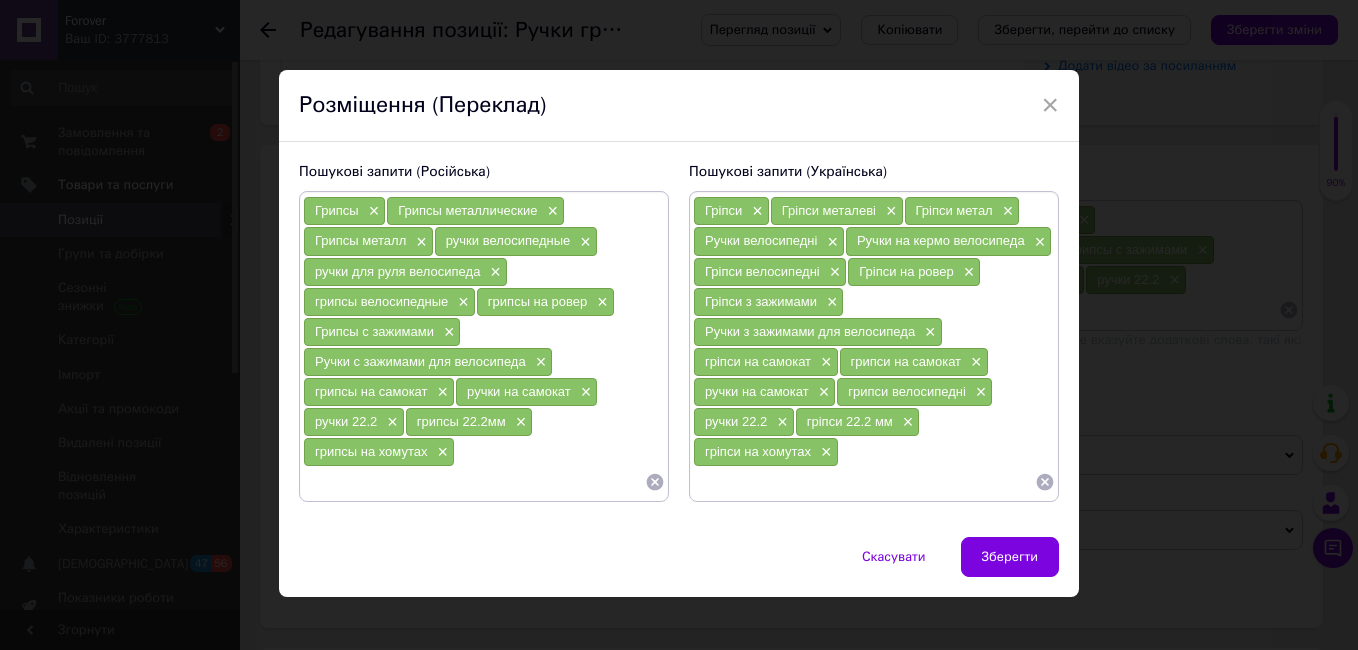 drag, startPoint x: 859, startPoint y: 450, endPoint x: 923, endPoint y: 430, distance: 67.052216 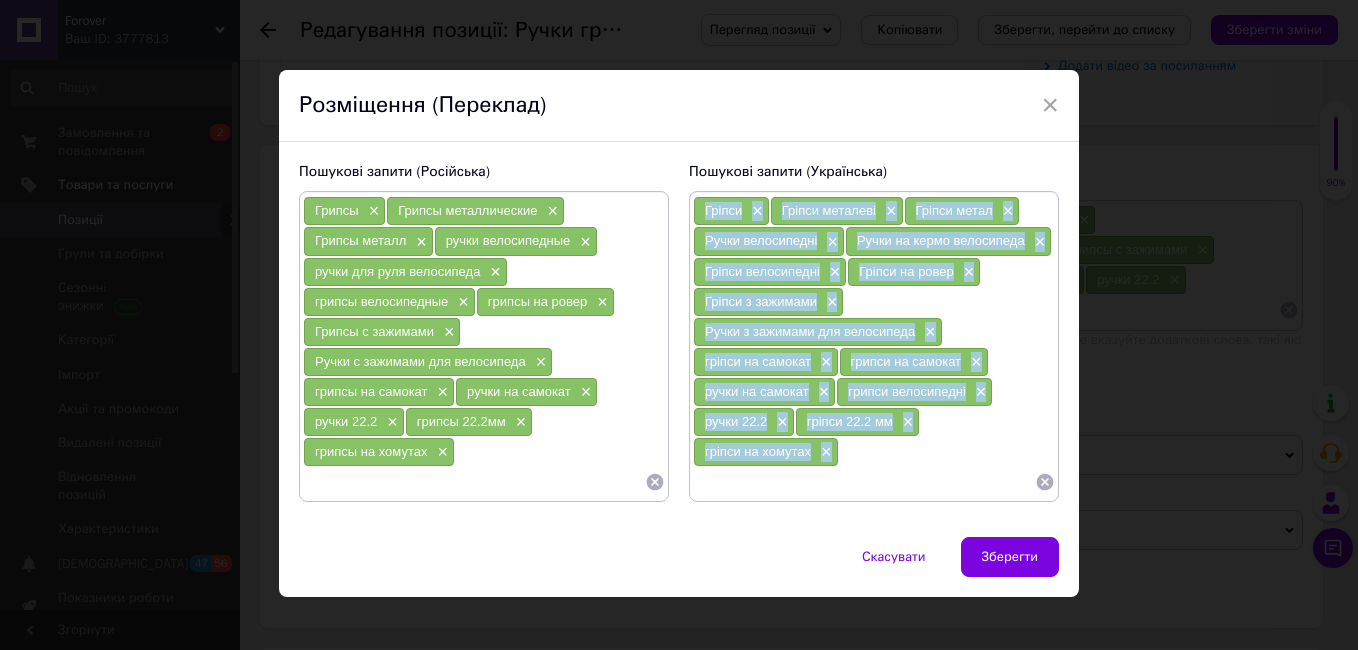 drag, startPoint x: 854, startPoint y: 466, endPoint x: 701, endPoint y: 206, distance: 301.67697 